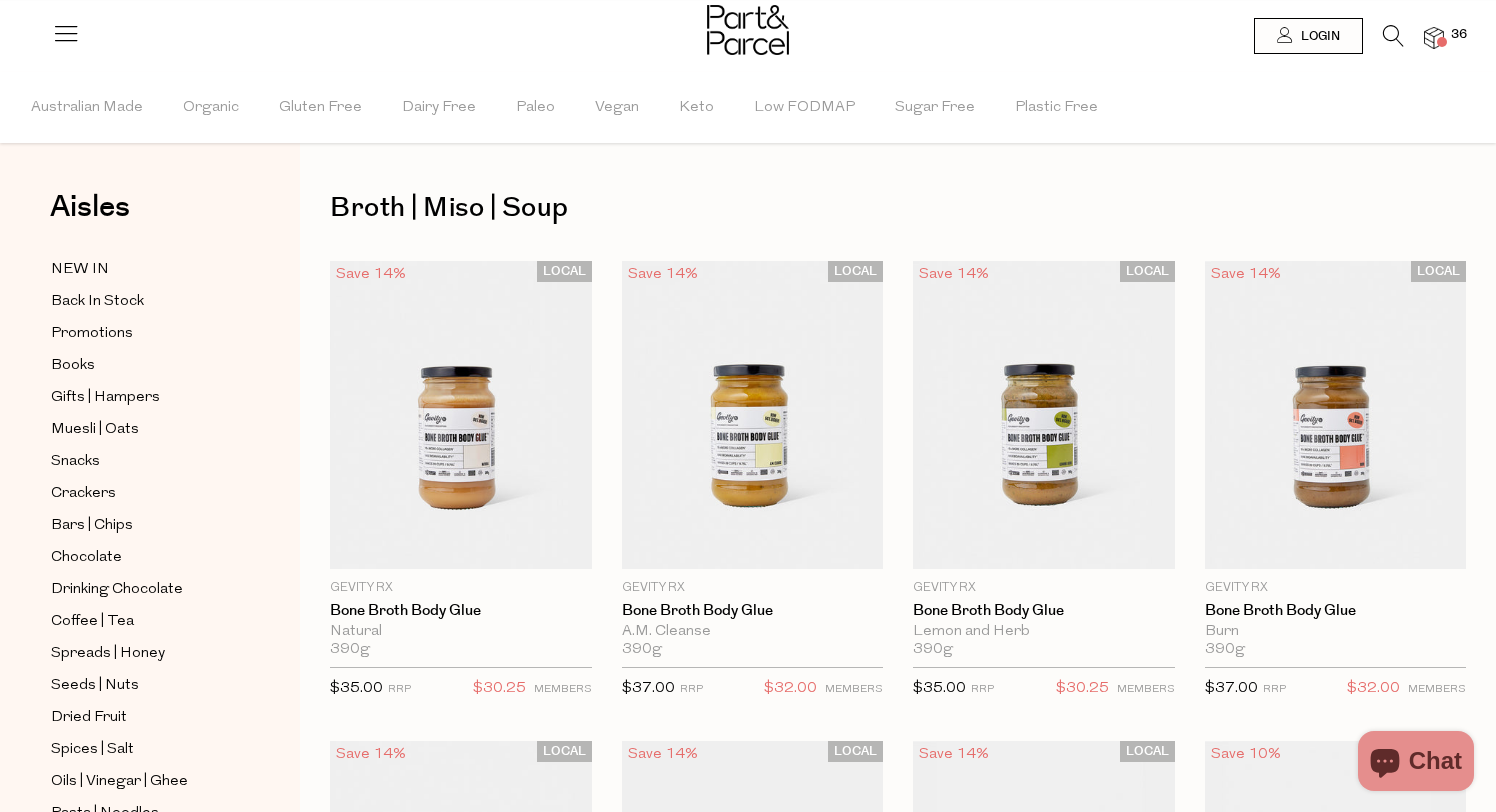 scroll, scrollTop: 0, scrollLeft: 0, axis: both 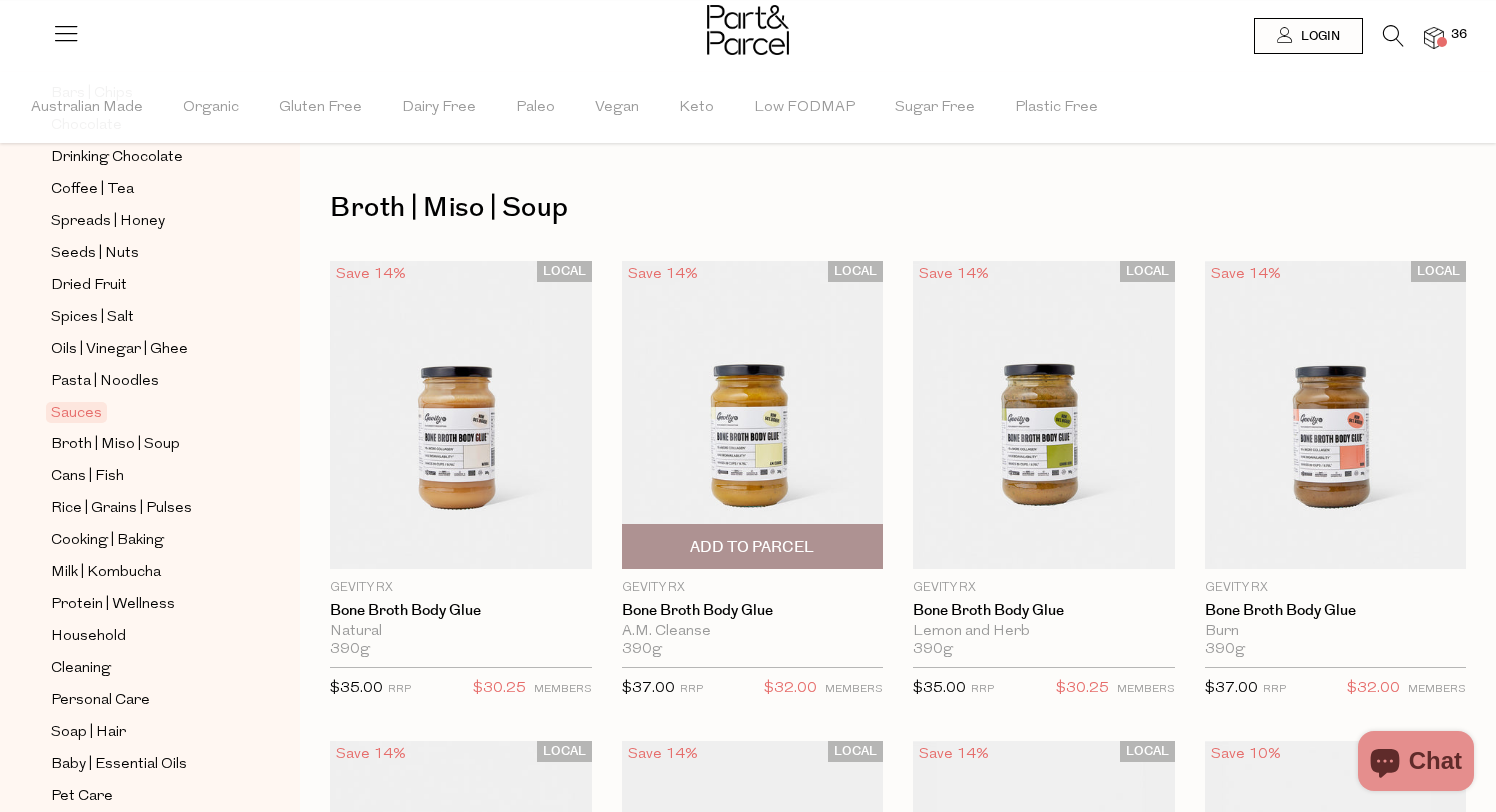click at bounding box center (753, 415) 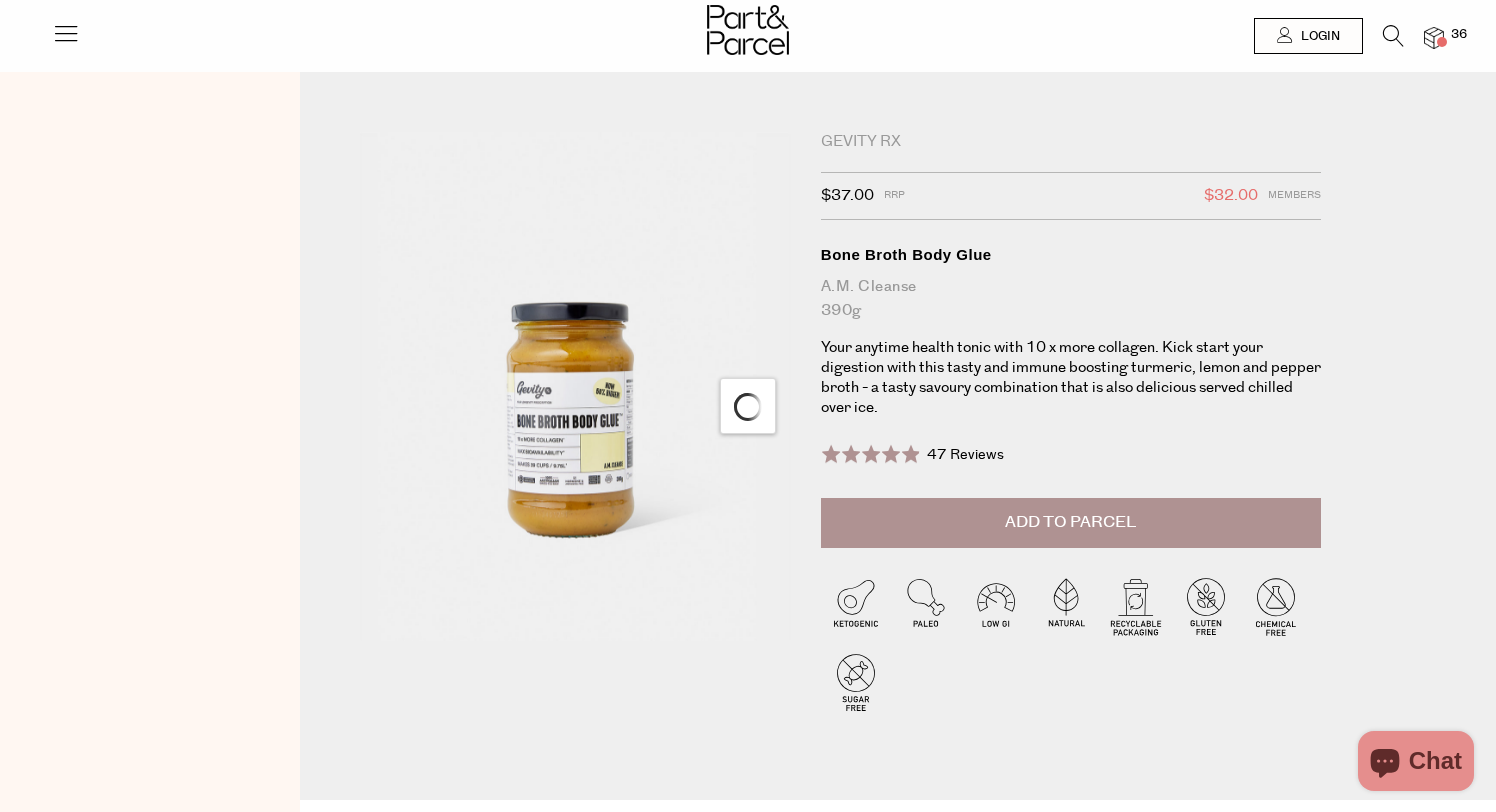 scroll, scrollTop: 0, scrollLeft: 0, axis: both 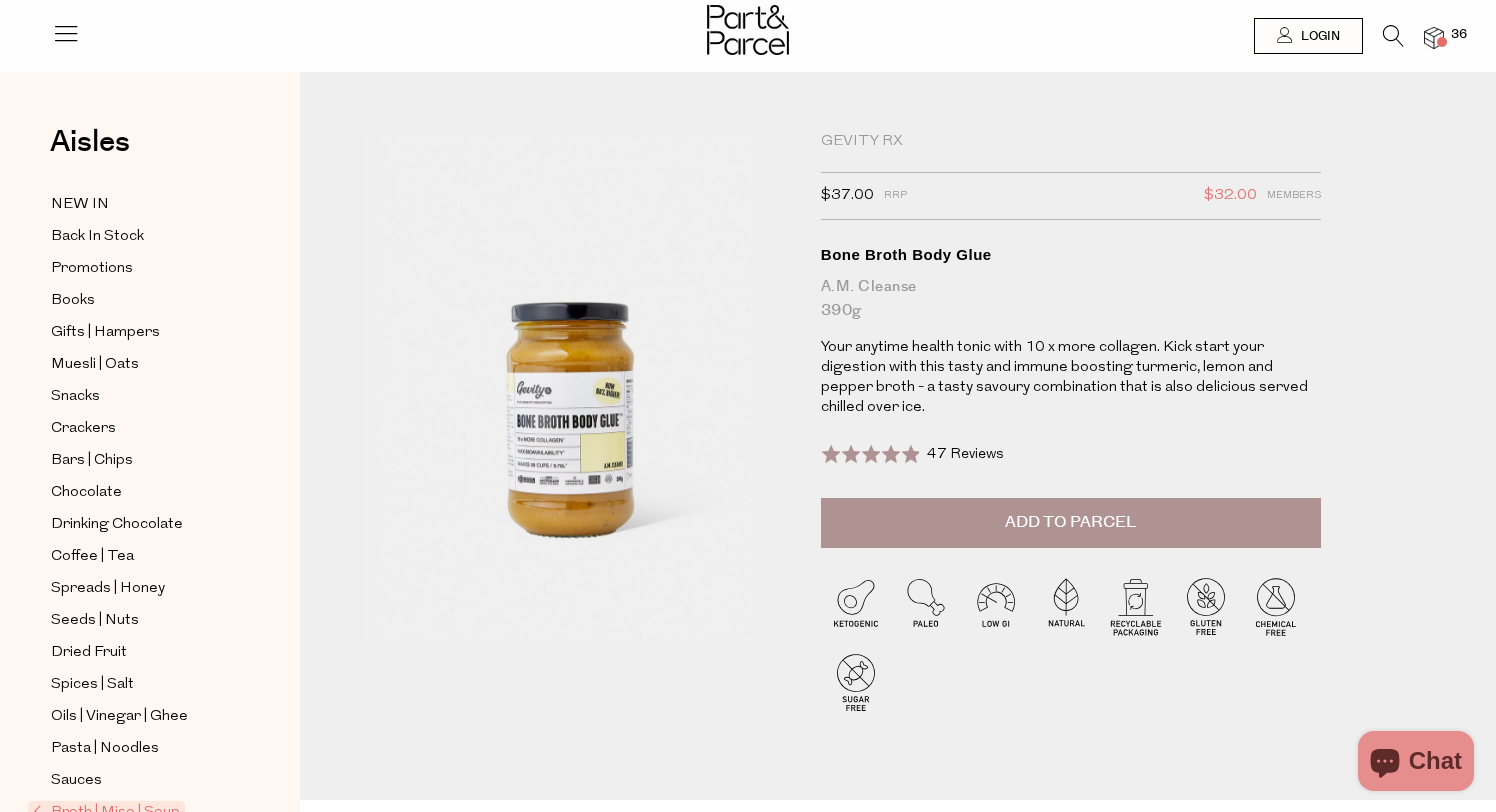 click on "Add to Parcel" at bounding box center [1070, 522] 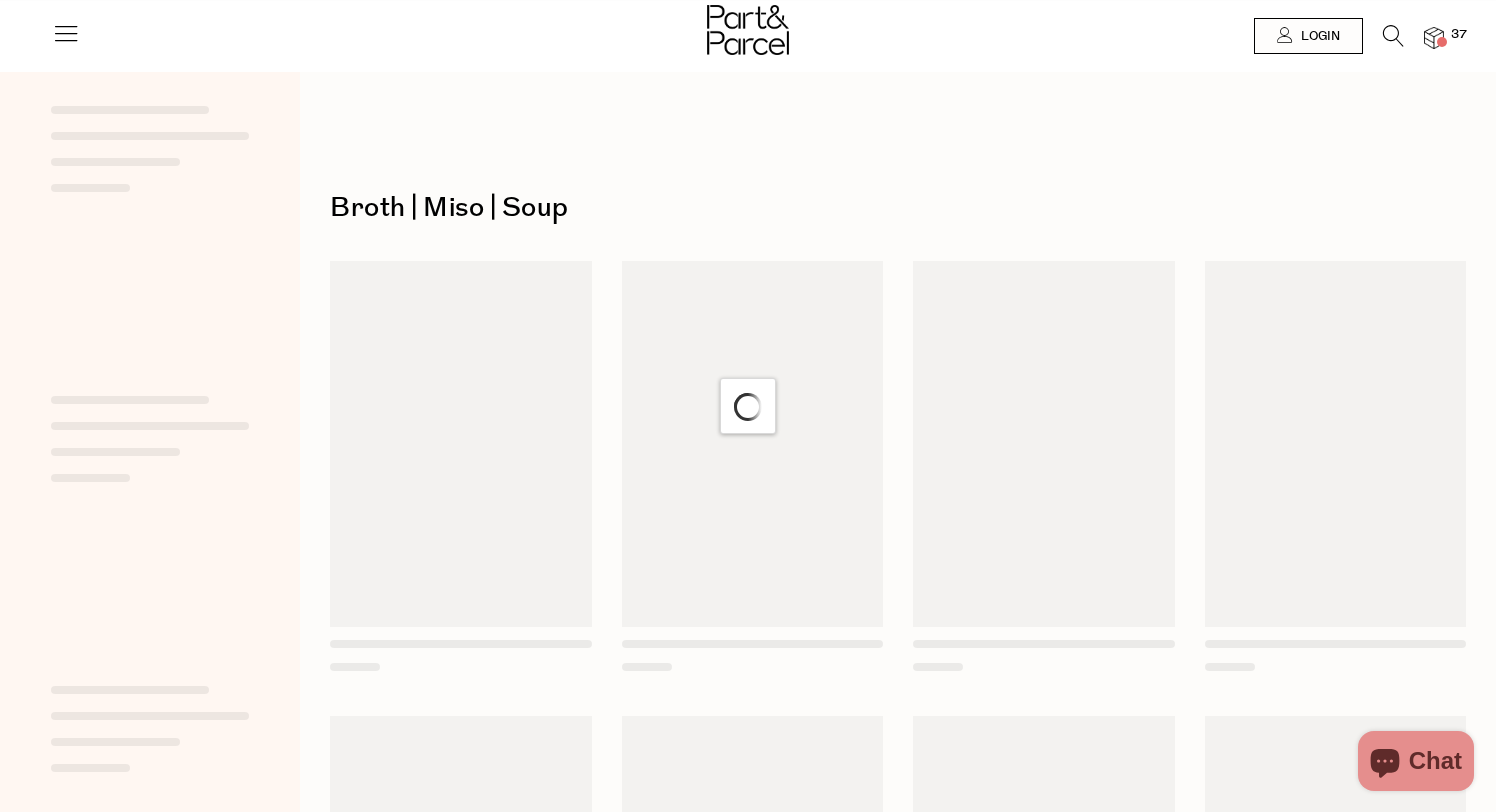 scroll, scrollTop: 0, scrollLeft: 0, axis: both 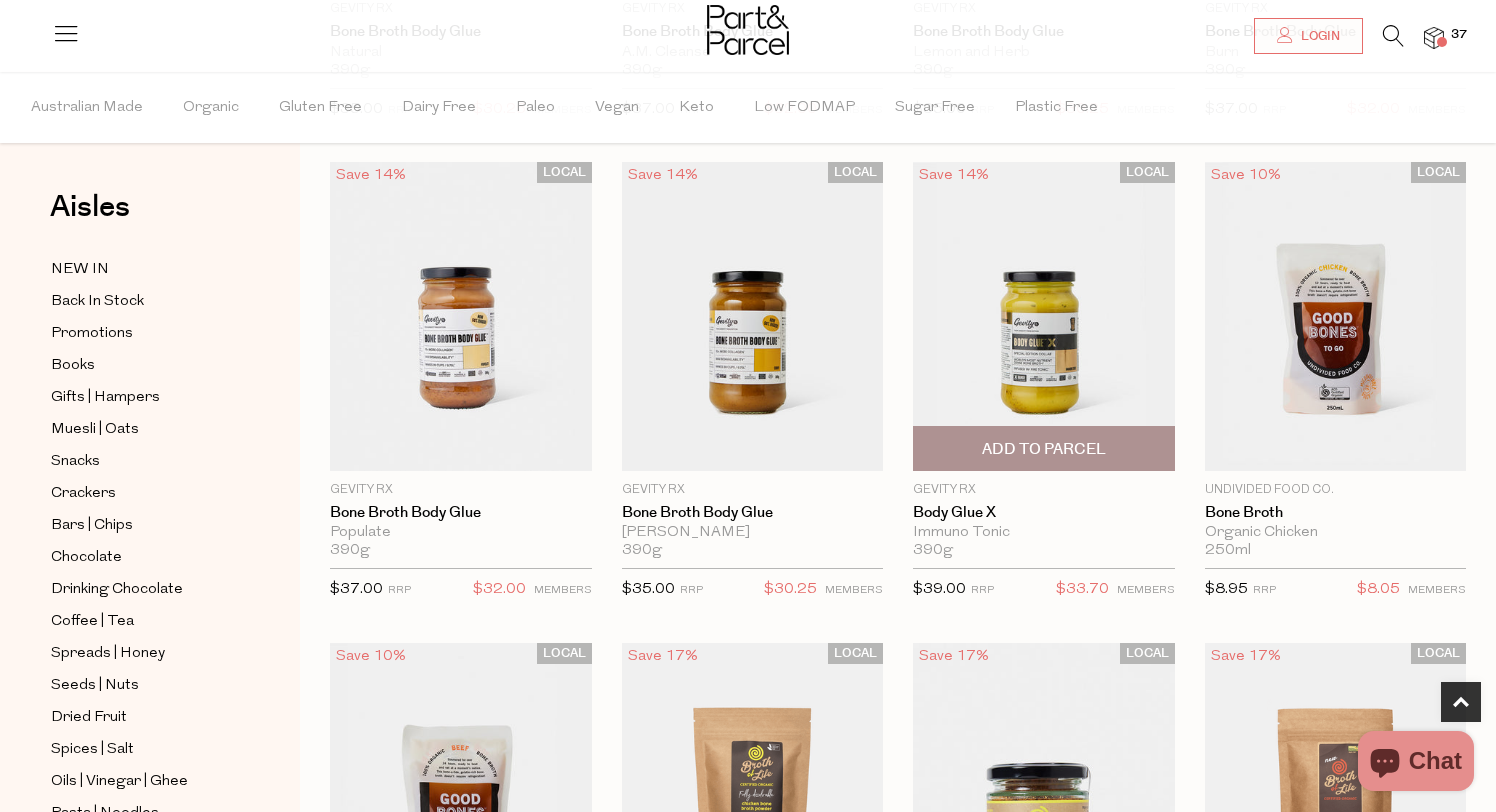 click at bounding box center (1044, 316) 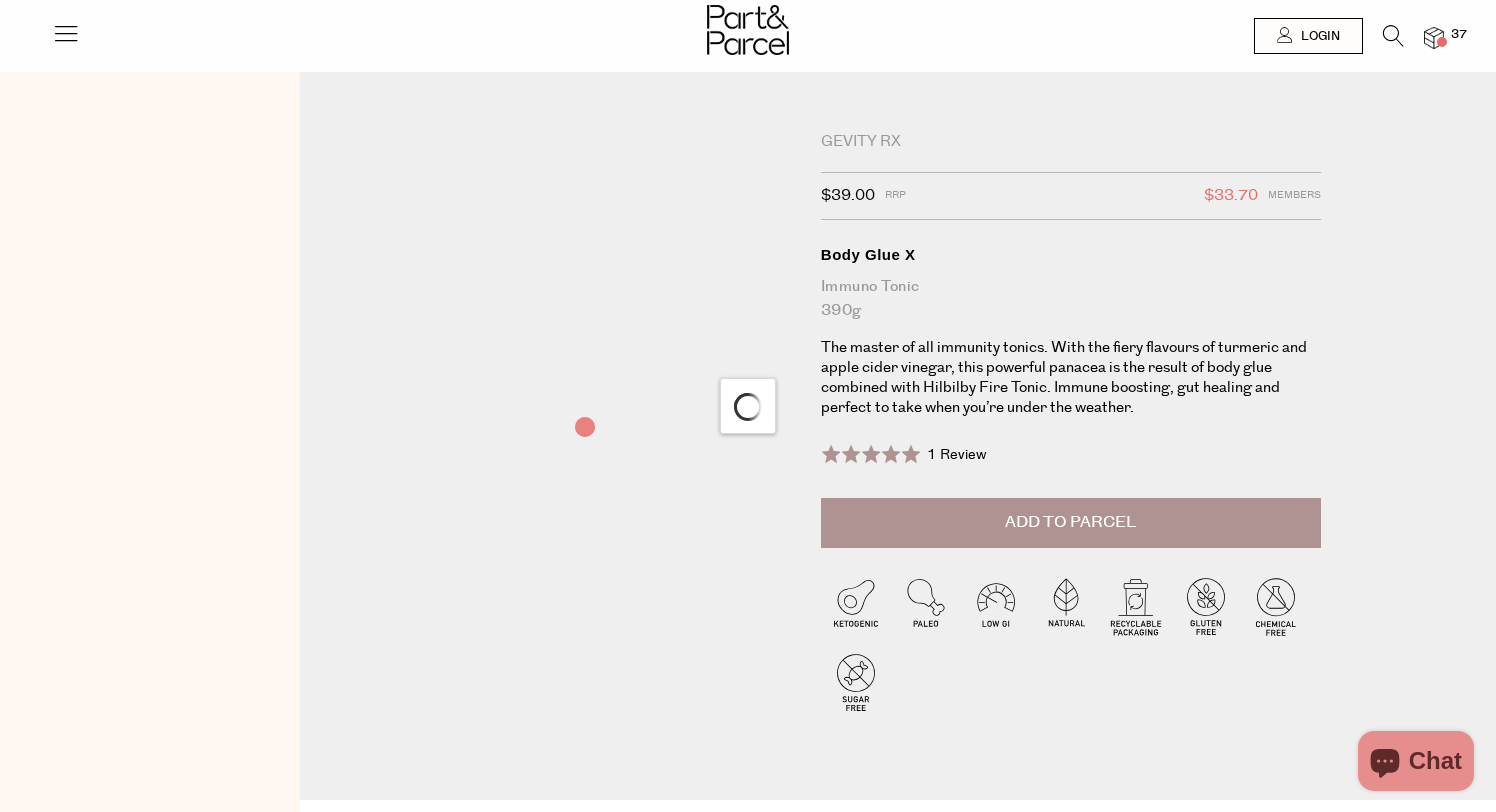 scroll, scrollTop: 0, scrollLeft: 0, axis: both 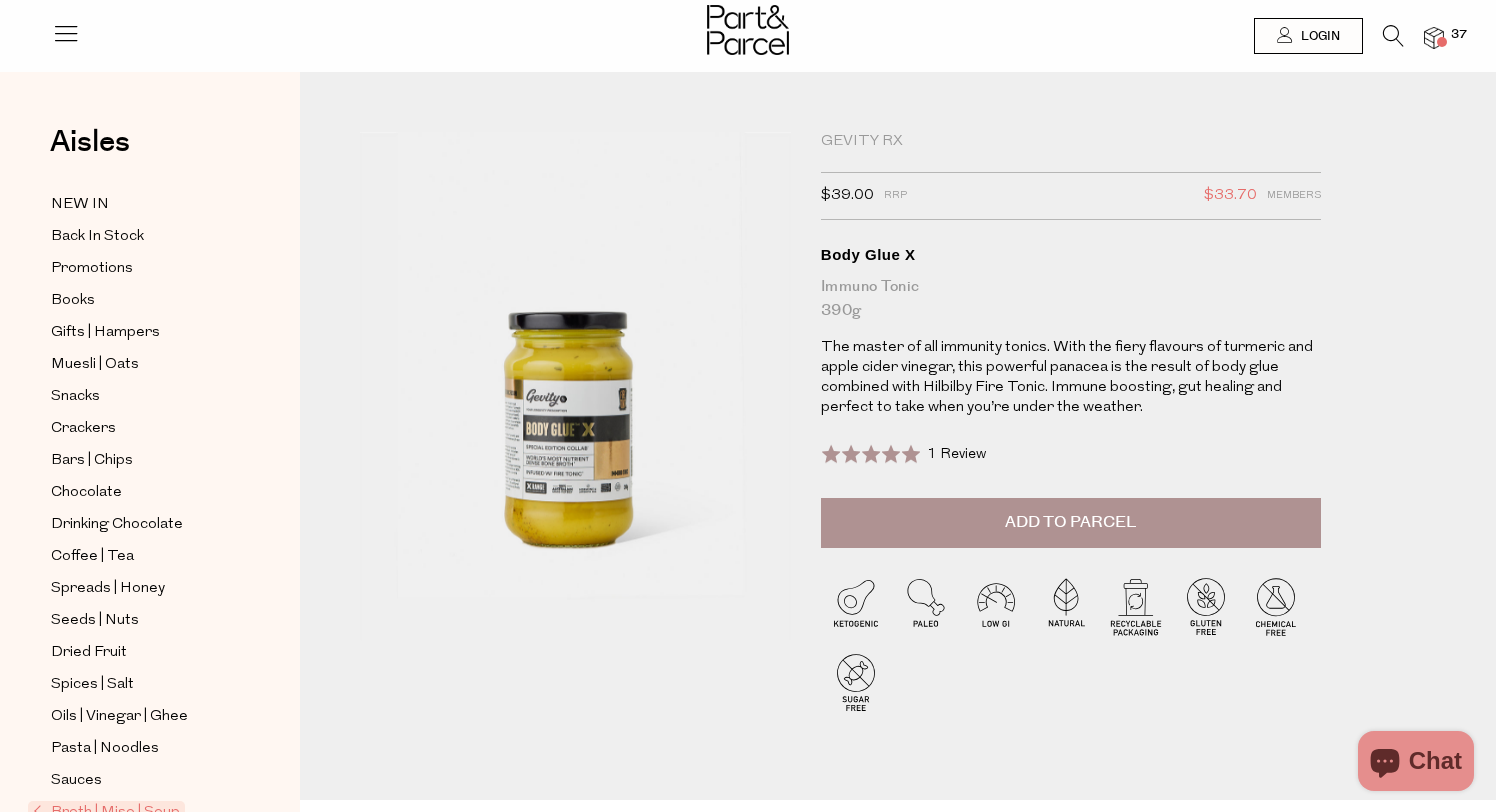 click on "Add to Parcel" at bounding box center (1070, 522) 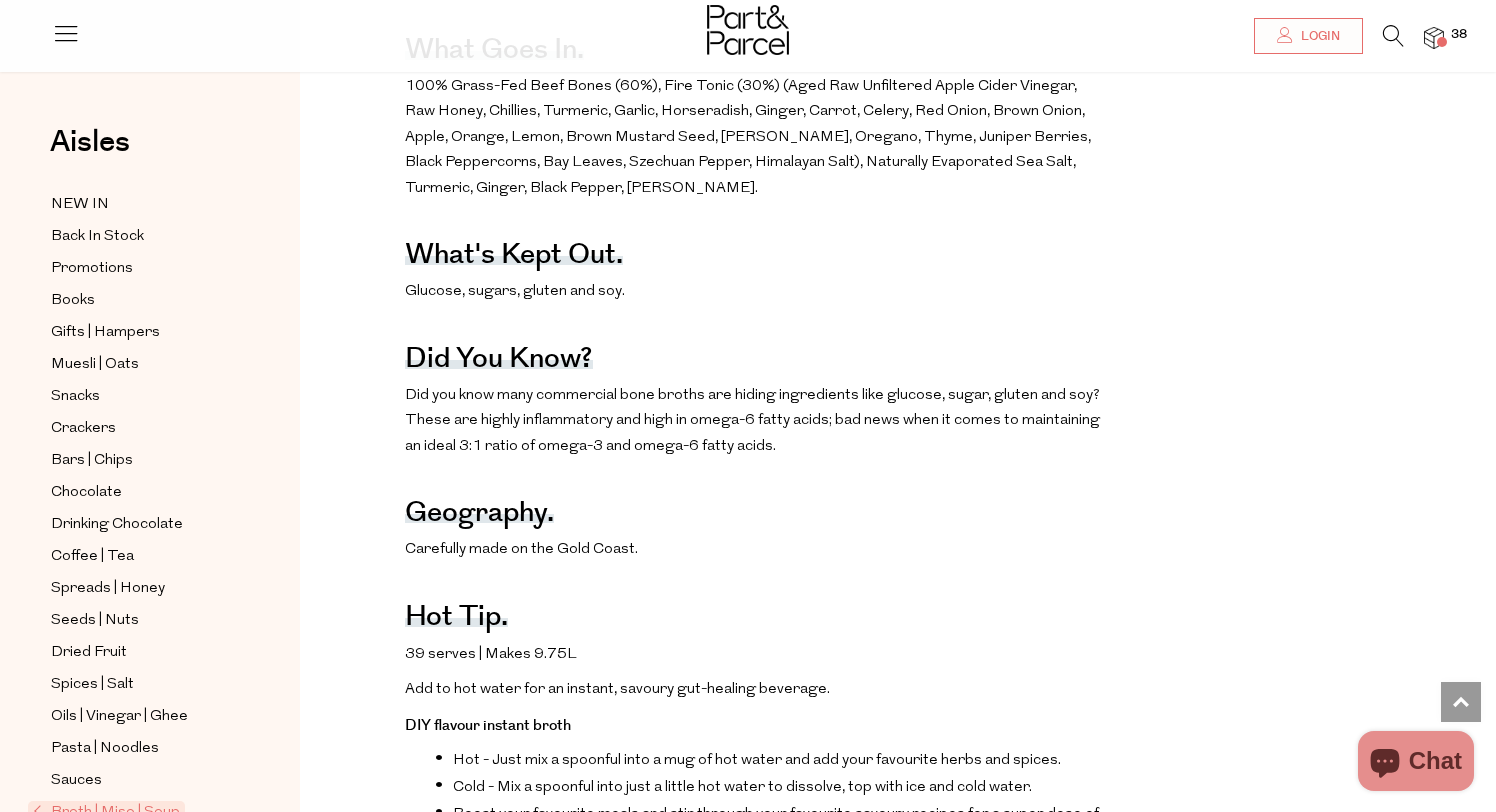 scroll, scrollTop: 1080, scrollLeft: 0, axis: vertical 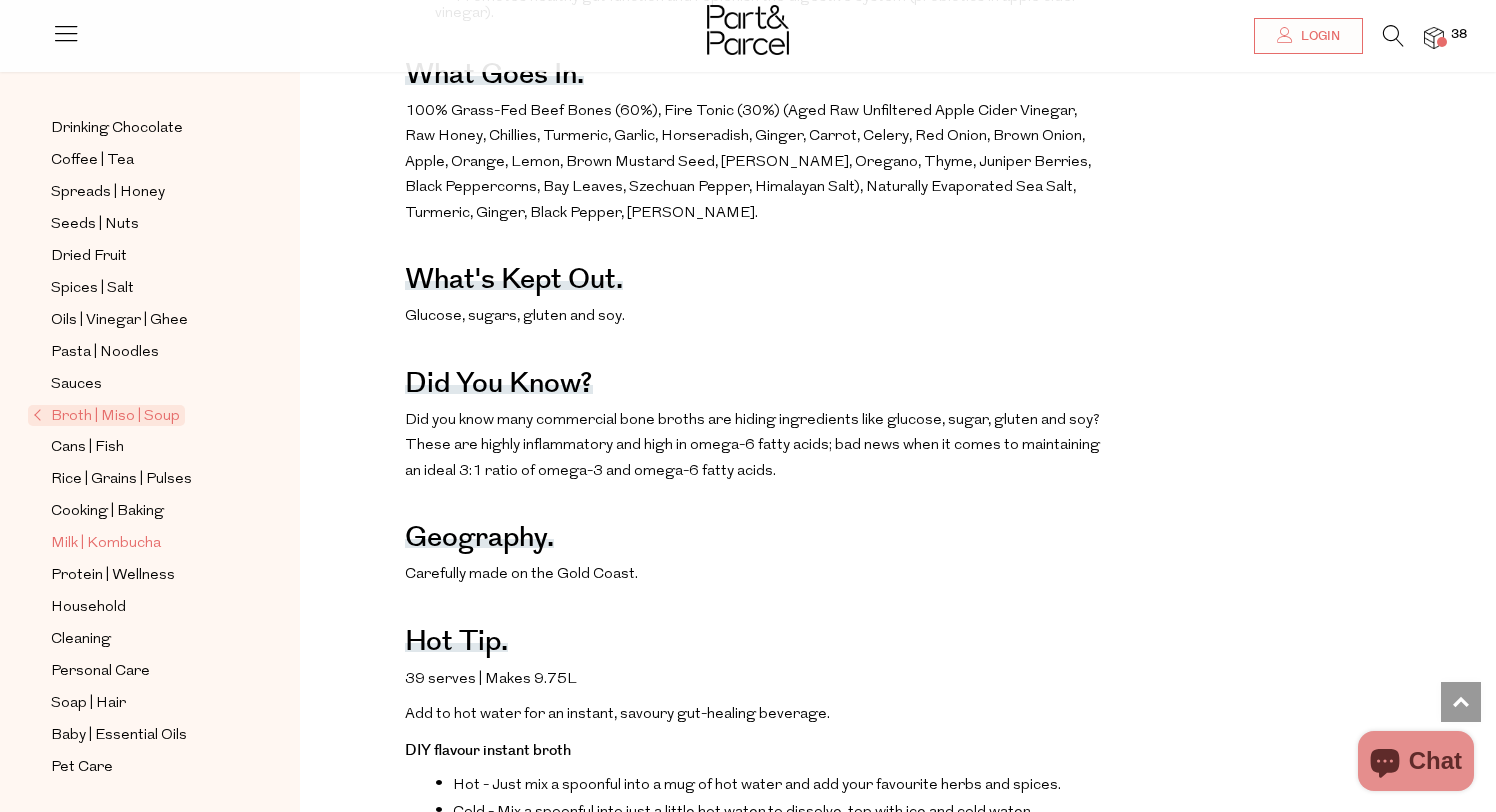 click on "Milk | Kombucha" at bounding box center (106, 544) 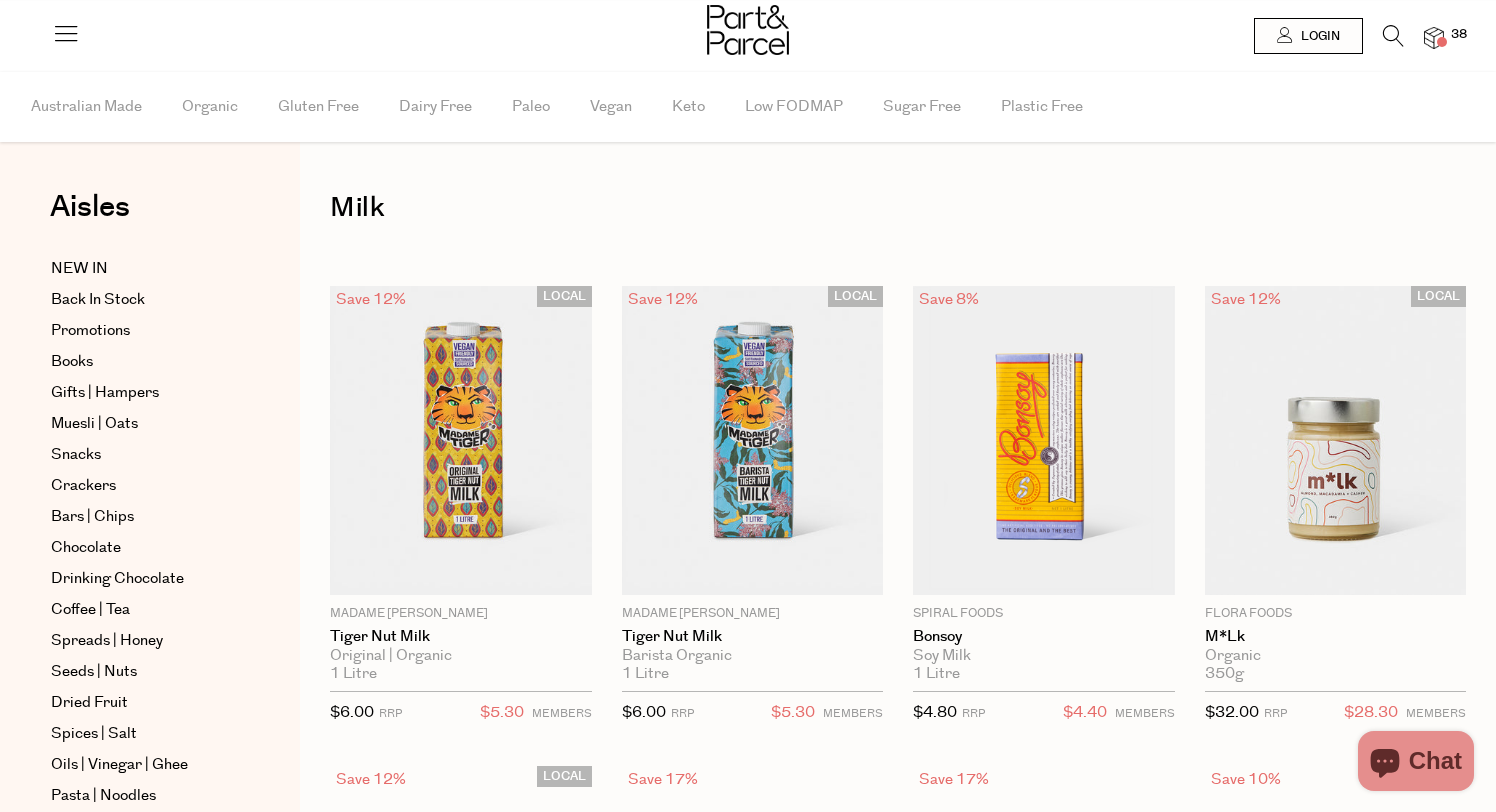 scroll, scrollTop: 0, scrollLeft: 0, axis: both 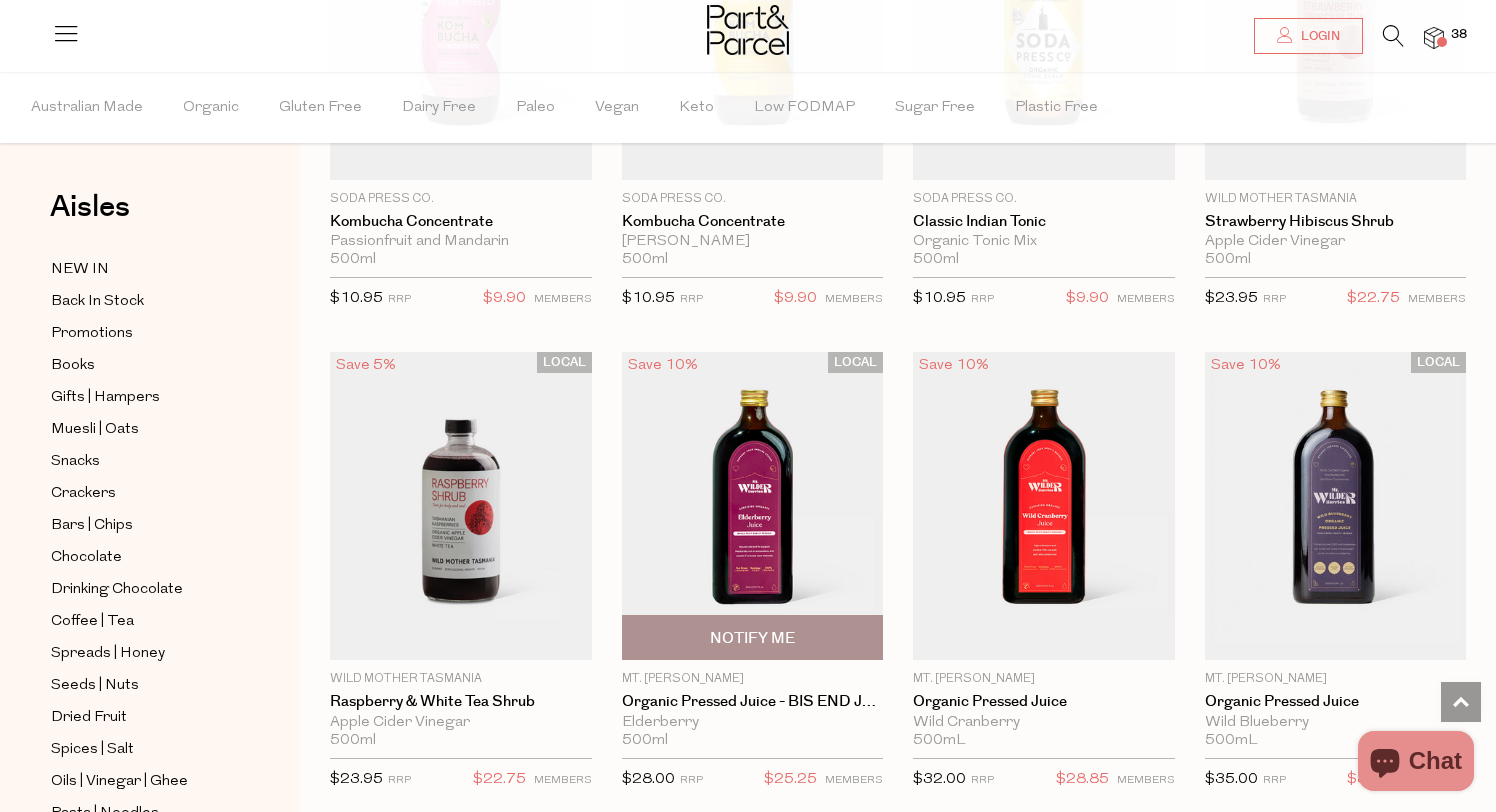 click at bounding box center [753, 506] 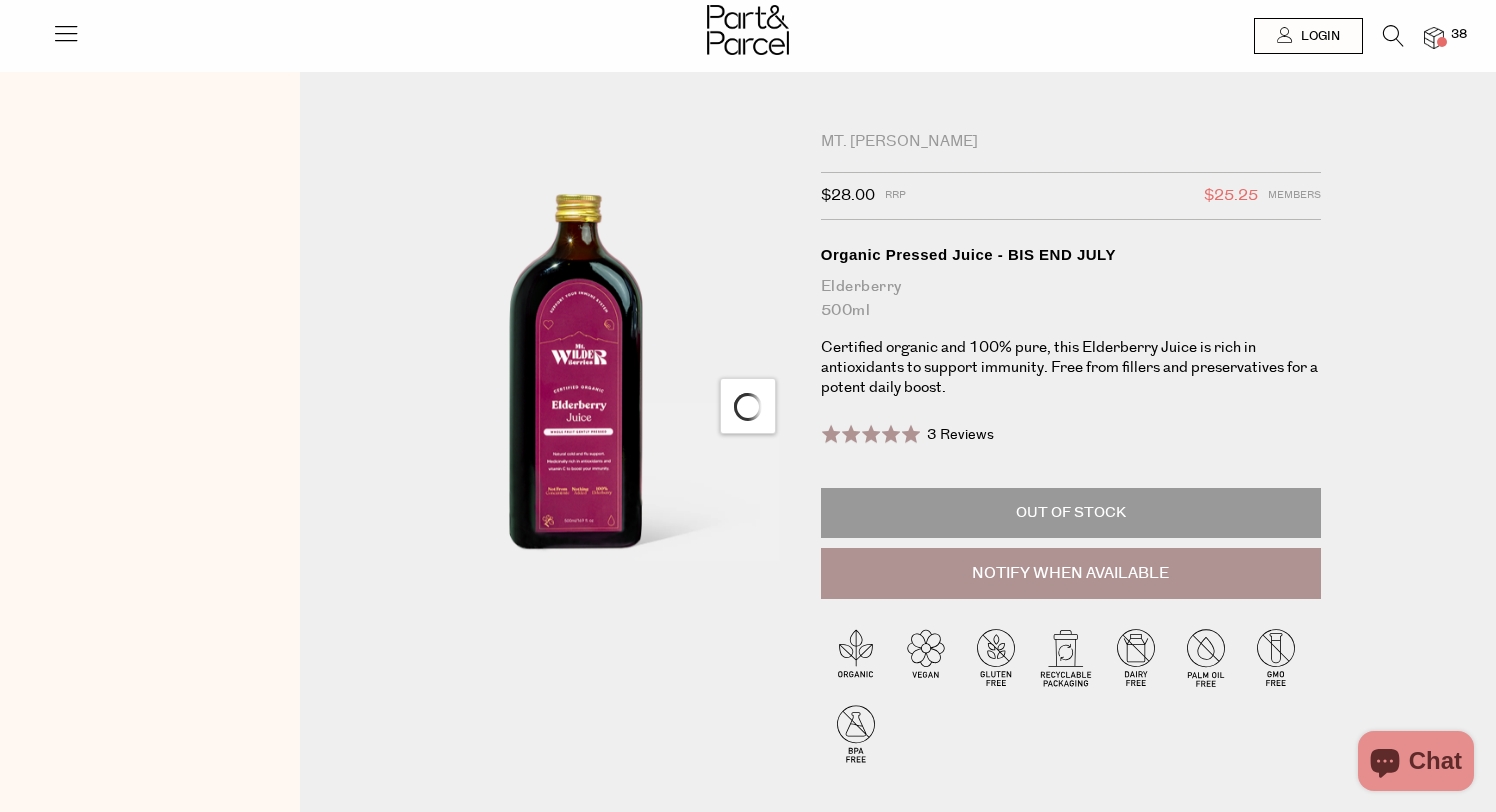 scroll, scrollTop: 0, scrollLeft: 0, axis: both 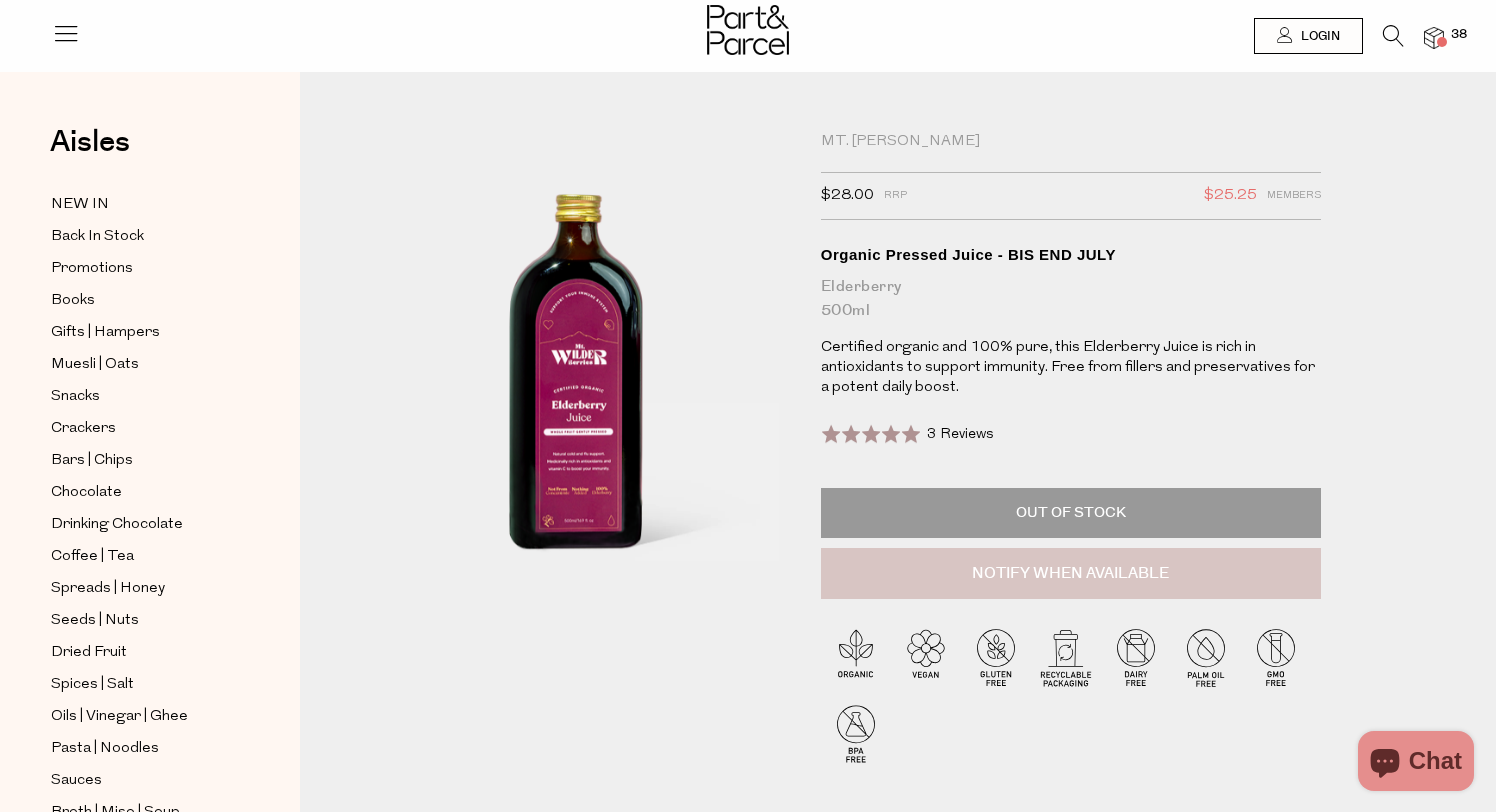 click on "Notify When Available" at bounding box center (1071, 574) 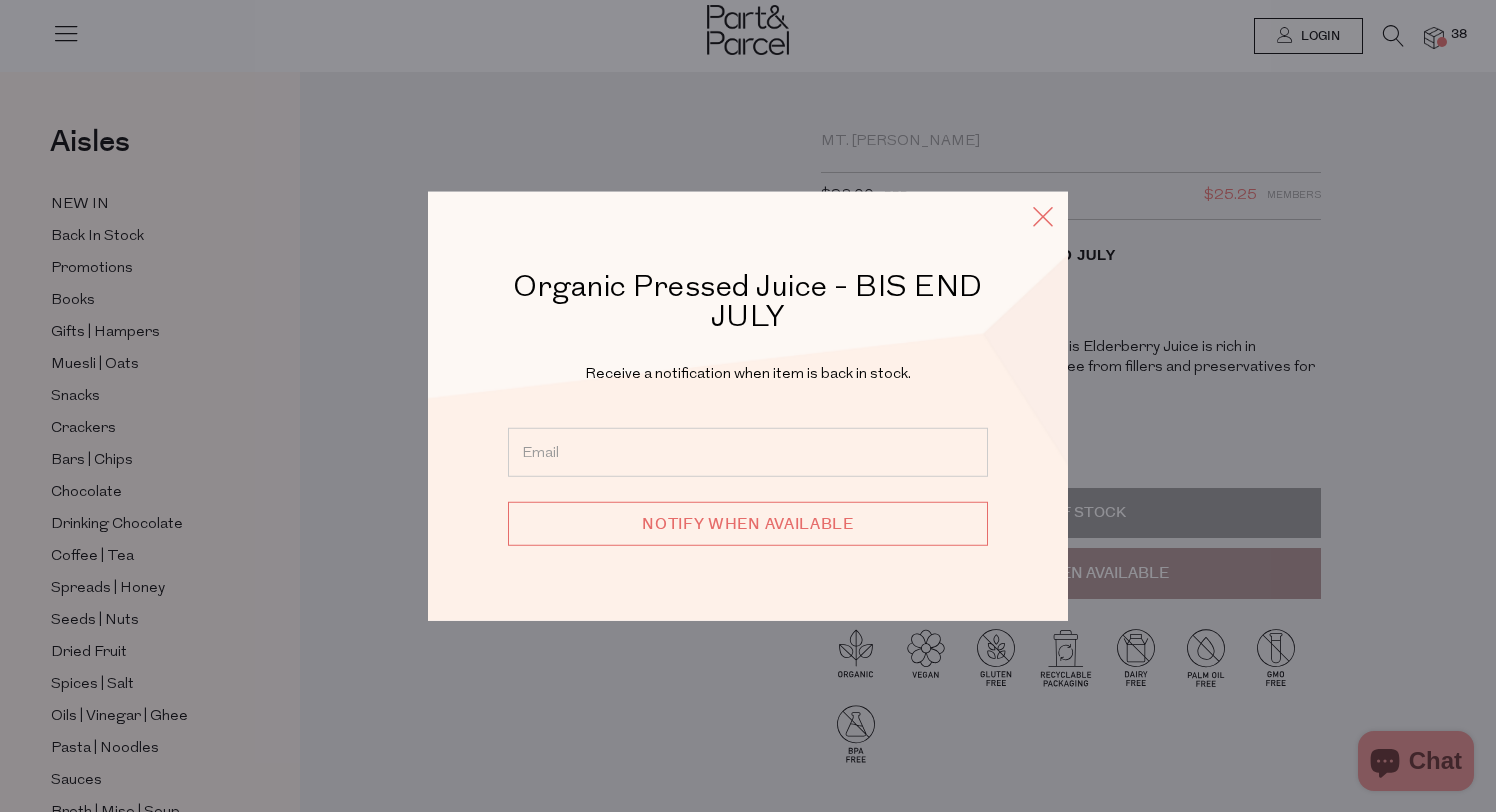 click at bounding box center (1043, 216) 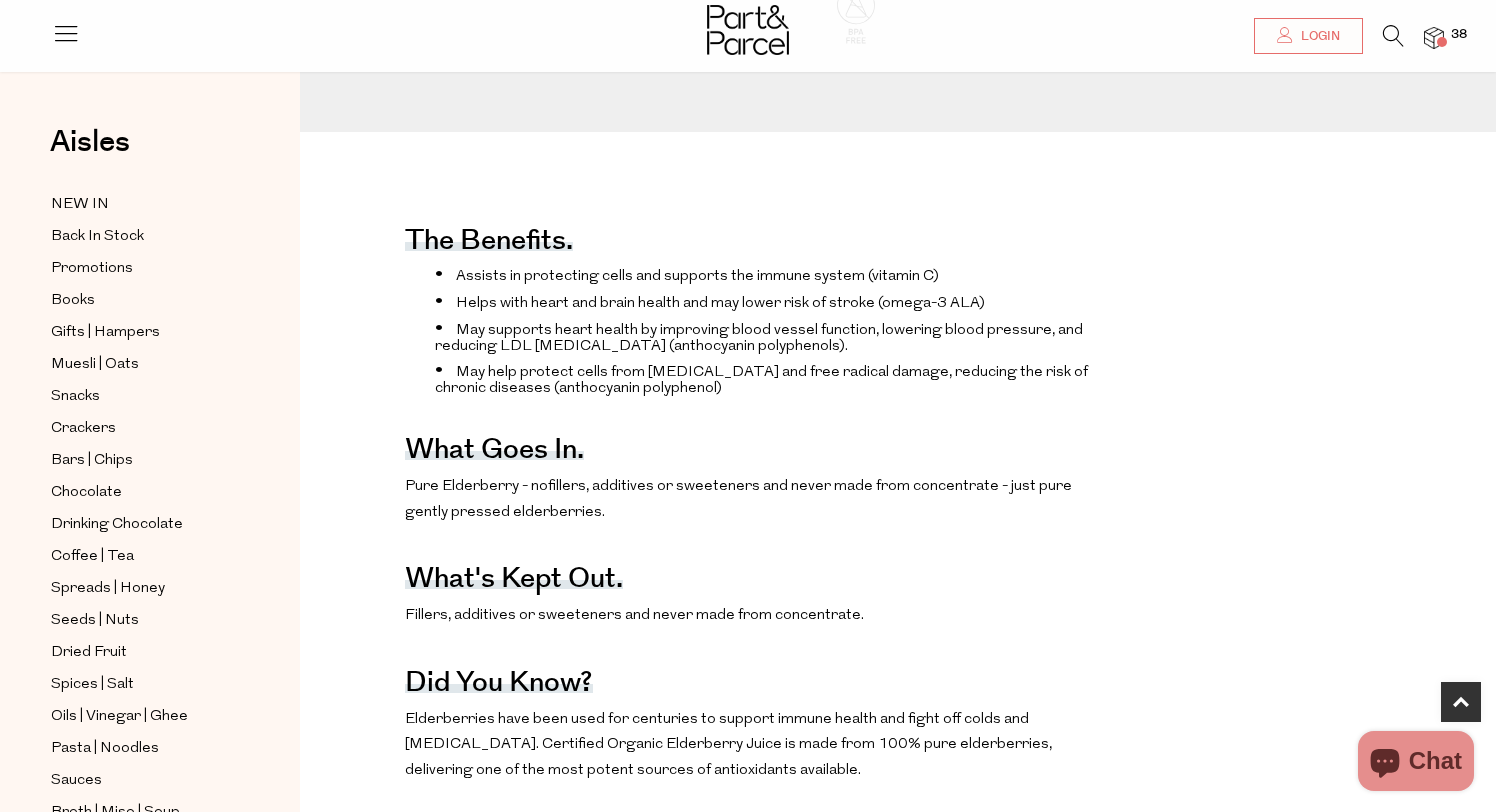 scroll, scrollTop: 810, scrollLeft: 0, axis: vertical 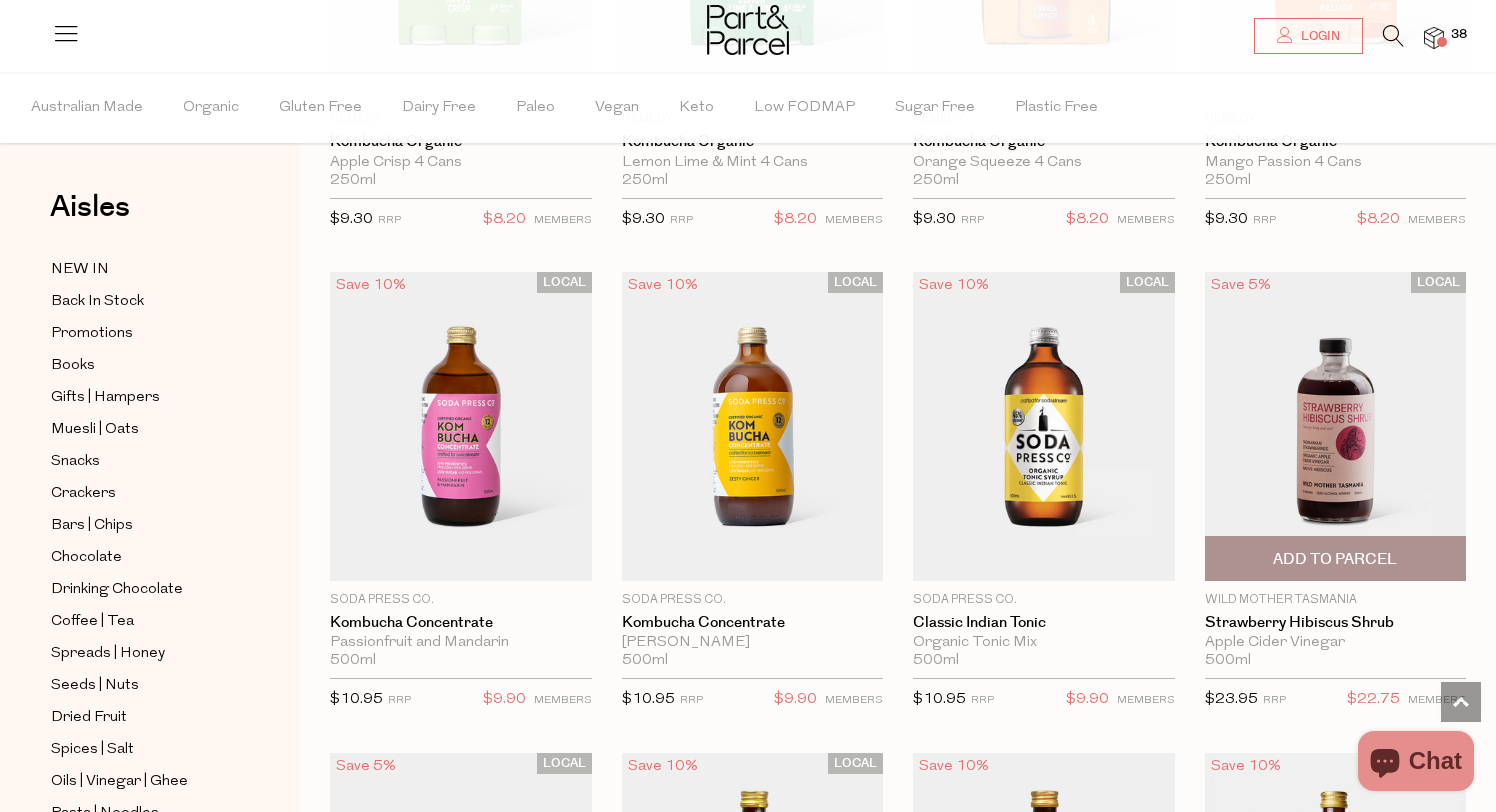 click at bounding box center [1336, 426] 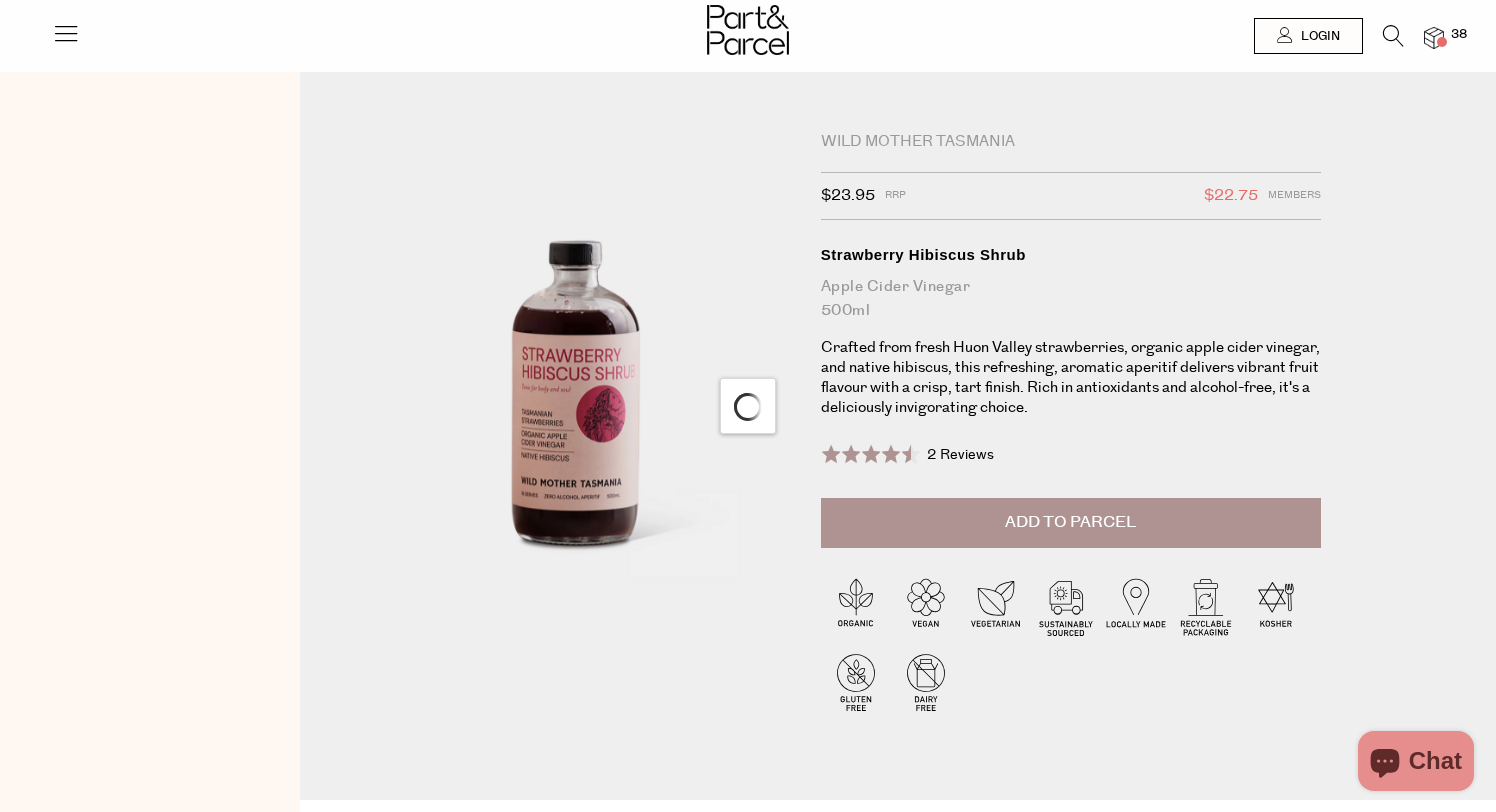 scroll, scrollTop: 0, scrollLeft: 0, axis: both 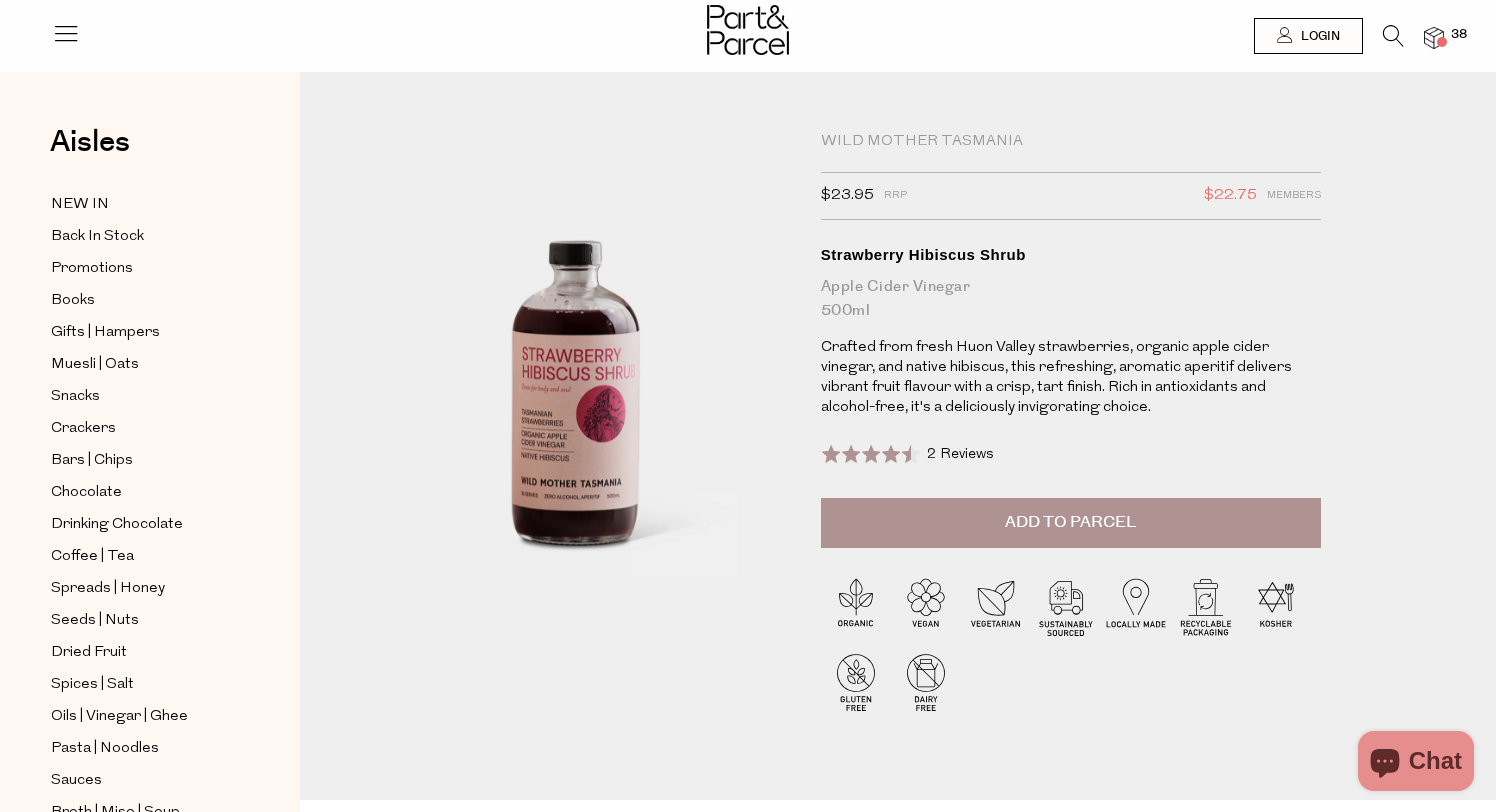 click on "Add to Parcel" at bounding box center (1070, 522) 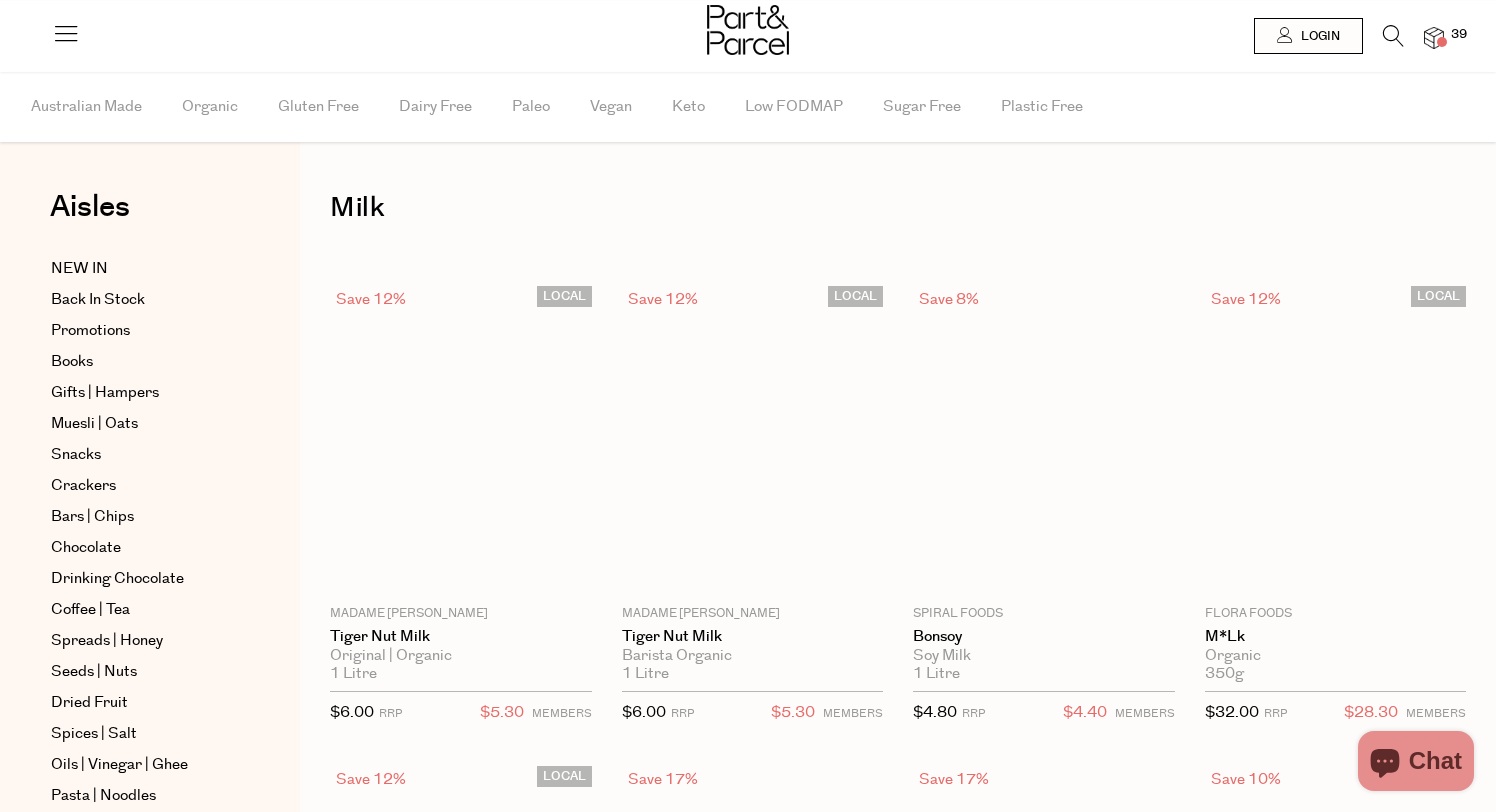 scroll, scrollTop: 1665, scrollLeft: 0, axis: vertical 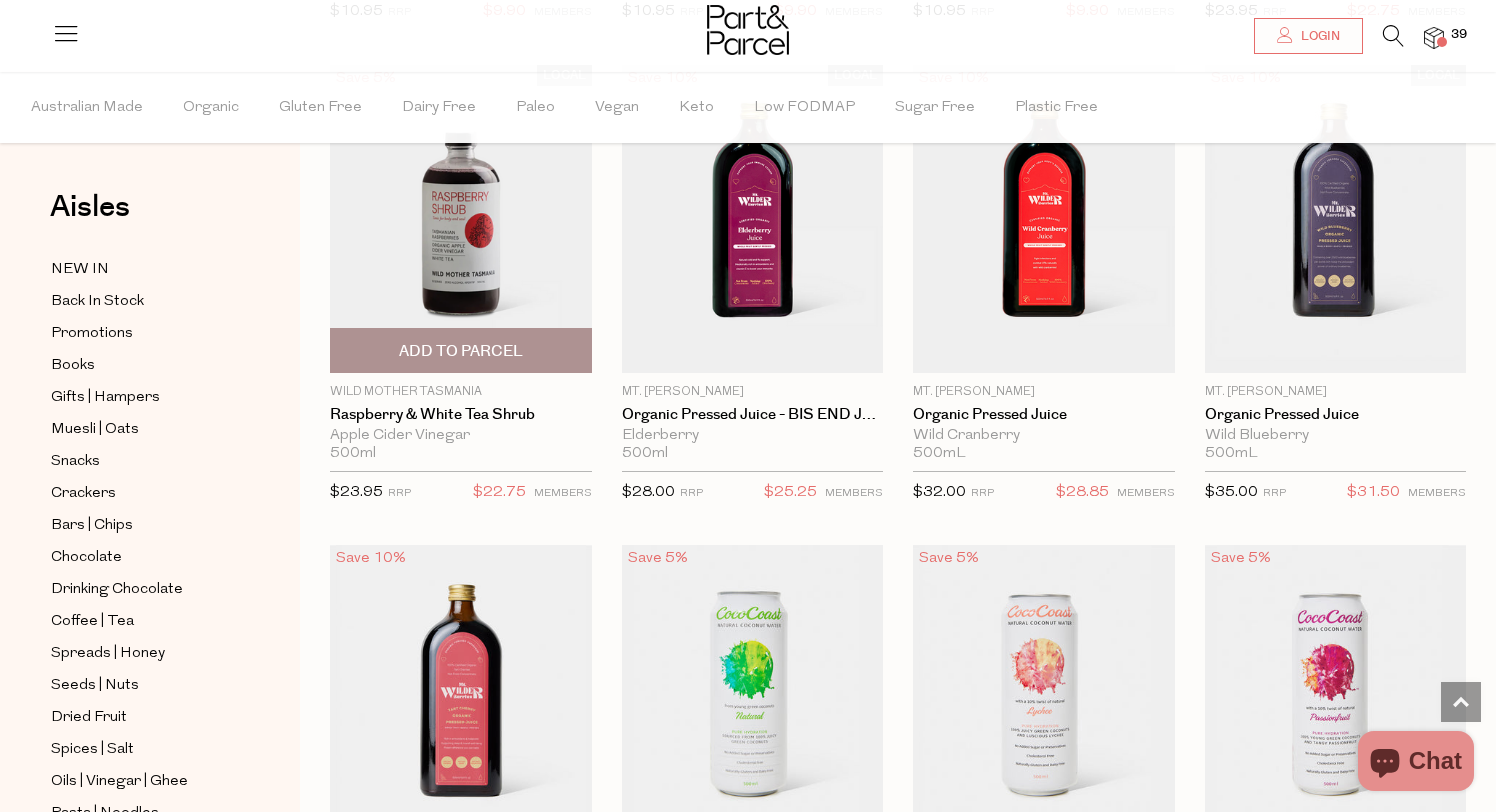 click at bounding box center (461, 219) 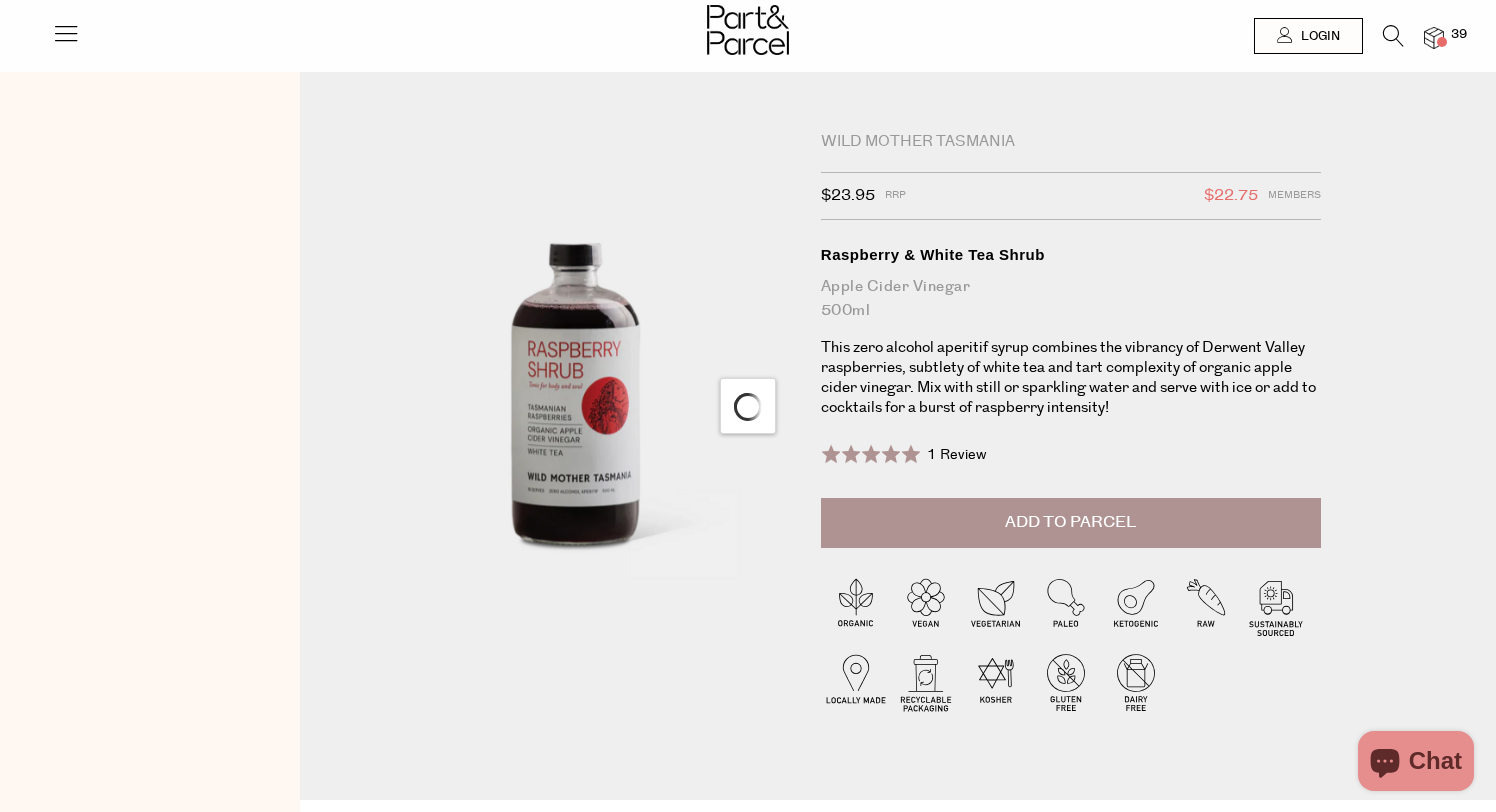 scroll, scrollTop: 0, scrollLeft: 0, axis: both 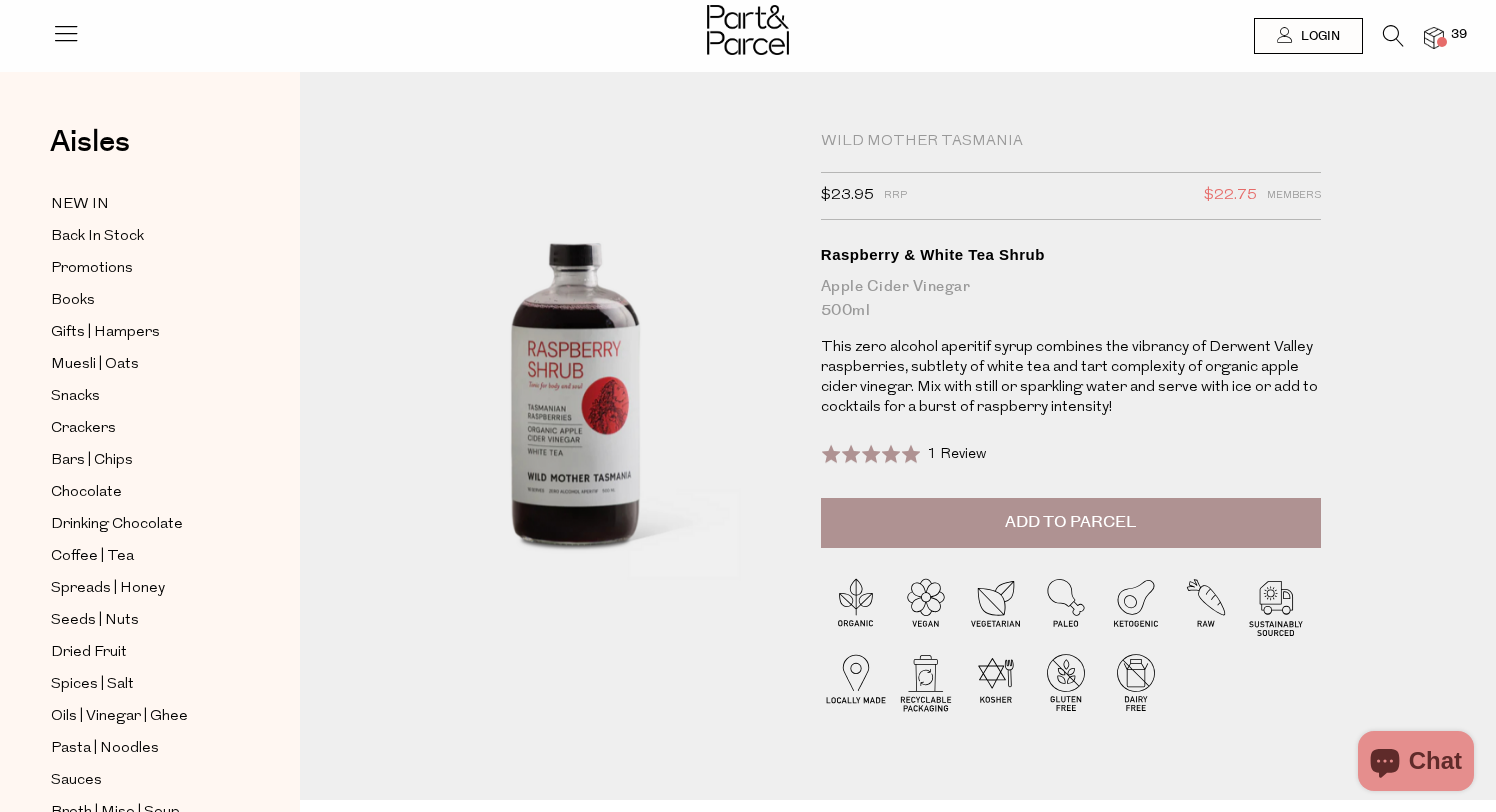 click on "Add to Parcel" at bounding box center [1070, 522] 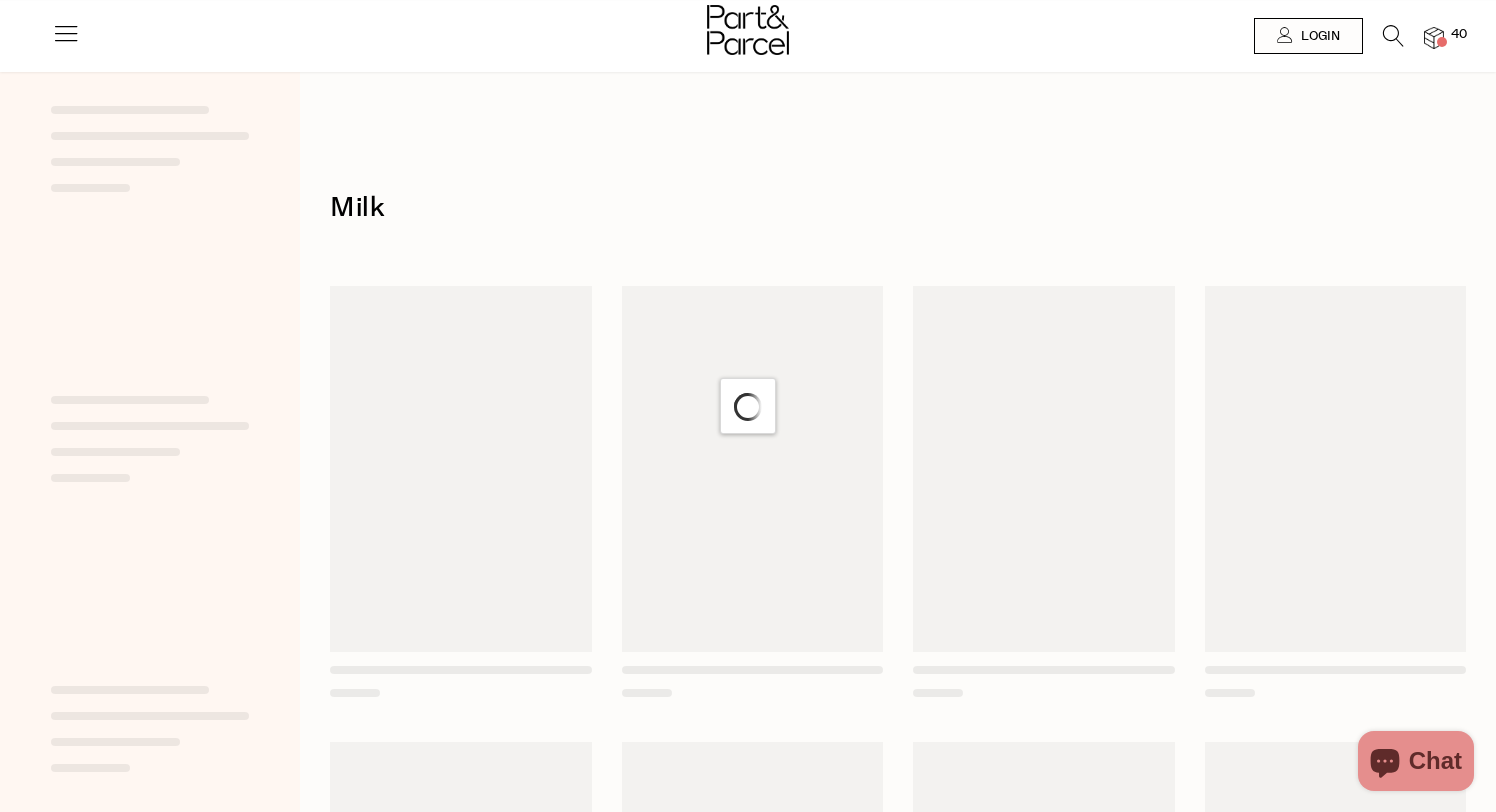 scroll, scrollTop: 1665, scrollLeft: 0, axis: vertical 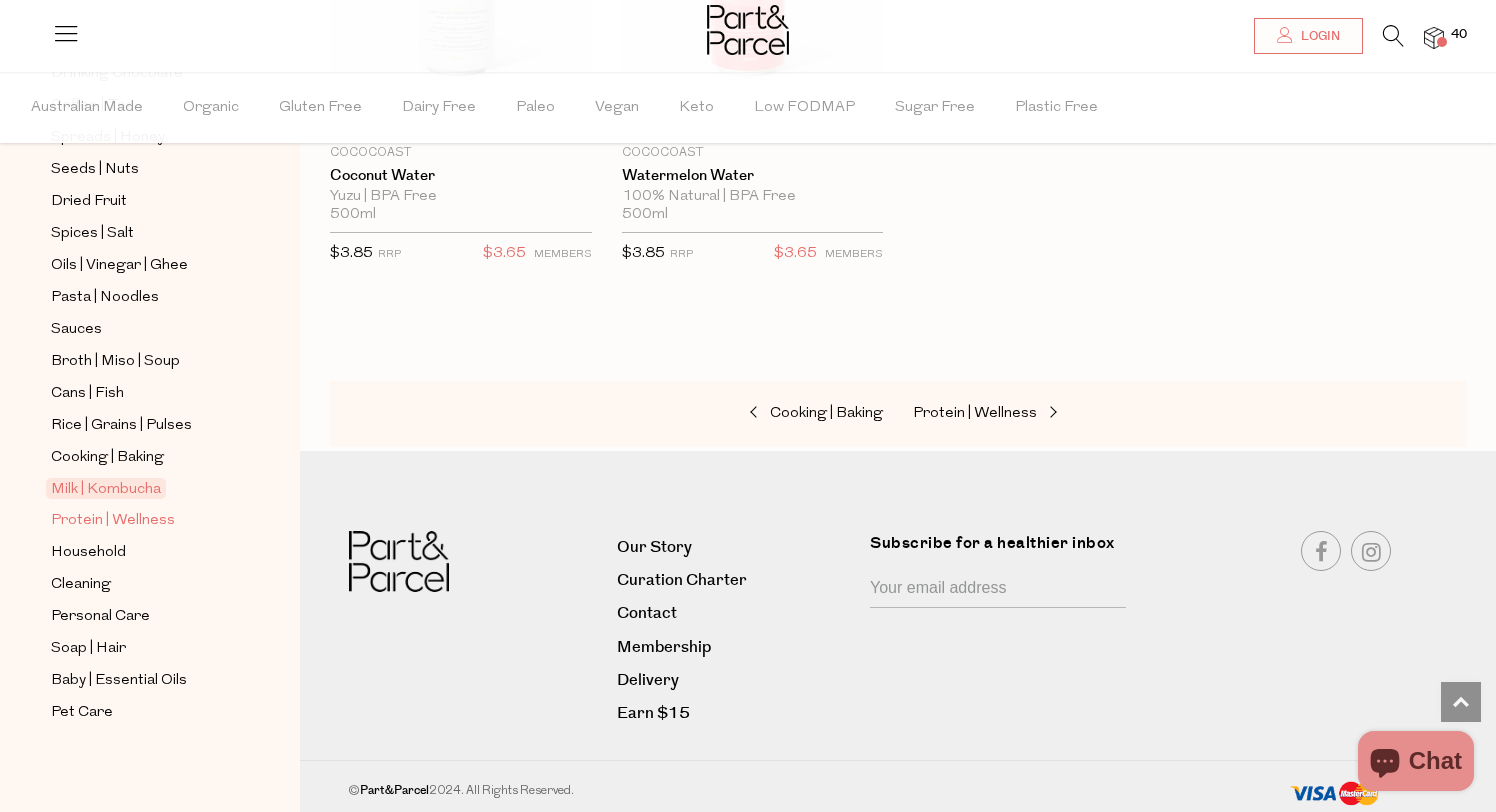 click on "Protein | Wellness" at bounding box center (113, 521) 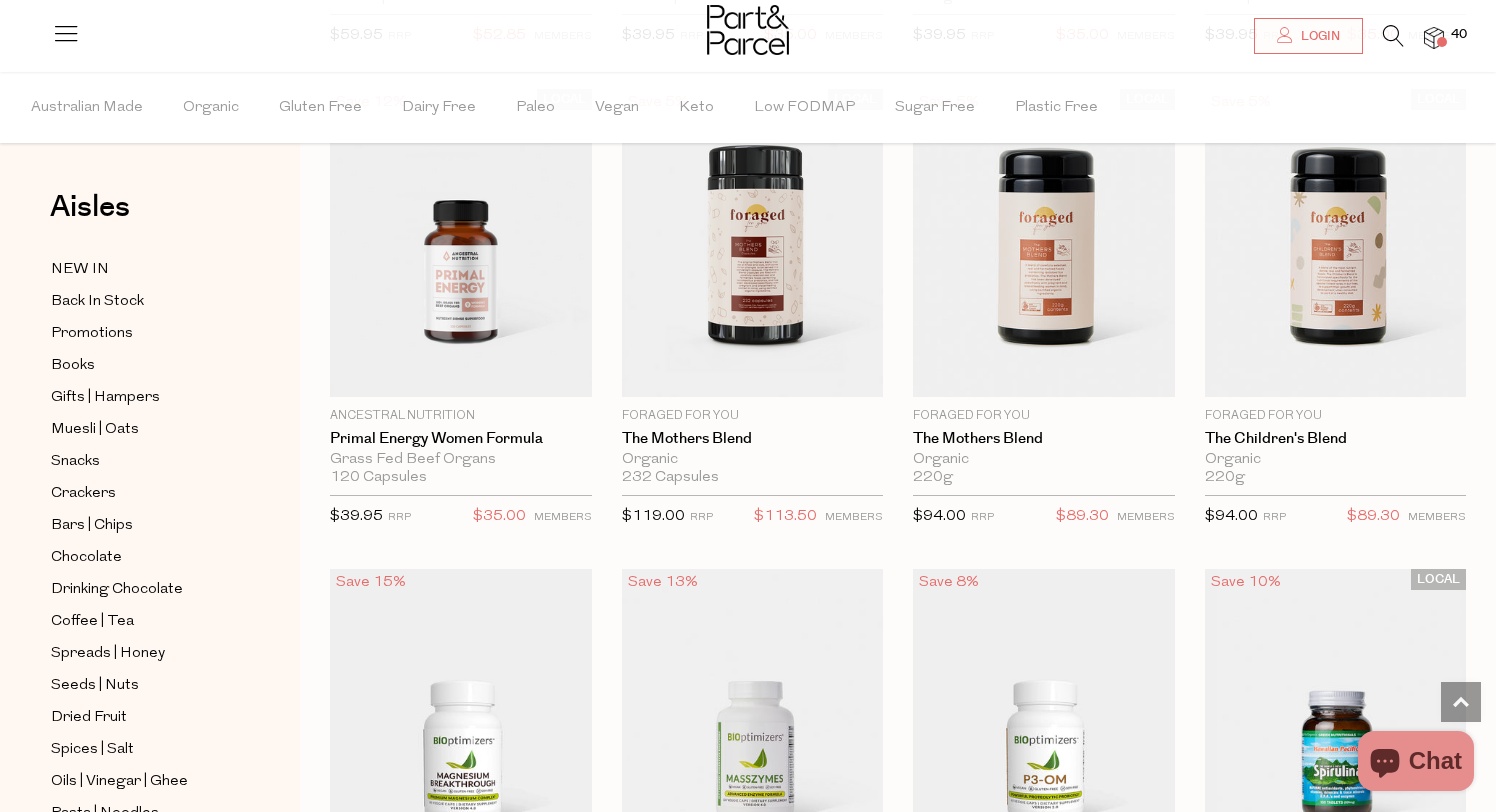 scroll, scrollTop: 3584, scrollLeft: 0, axis: vertical 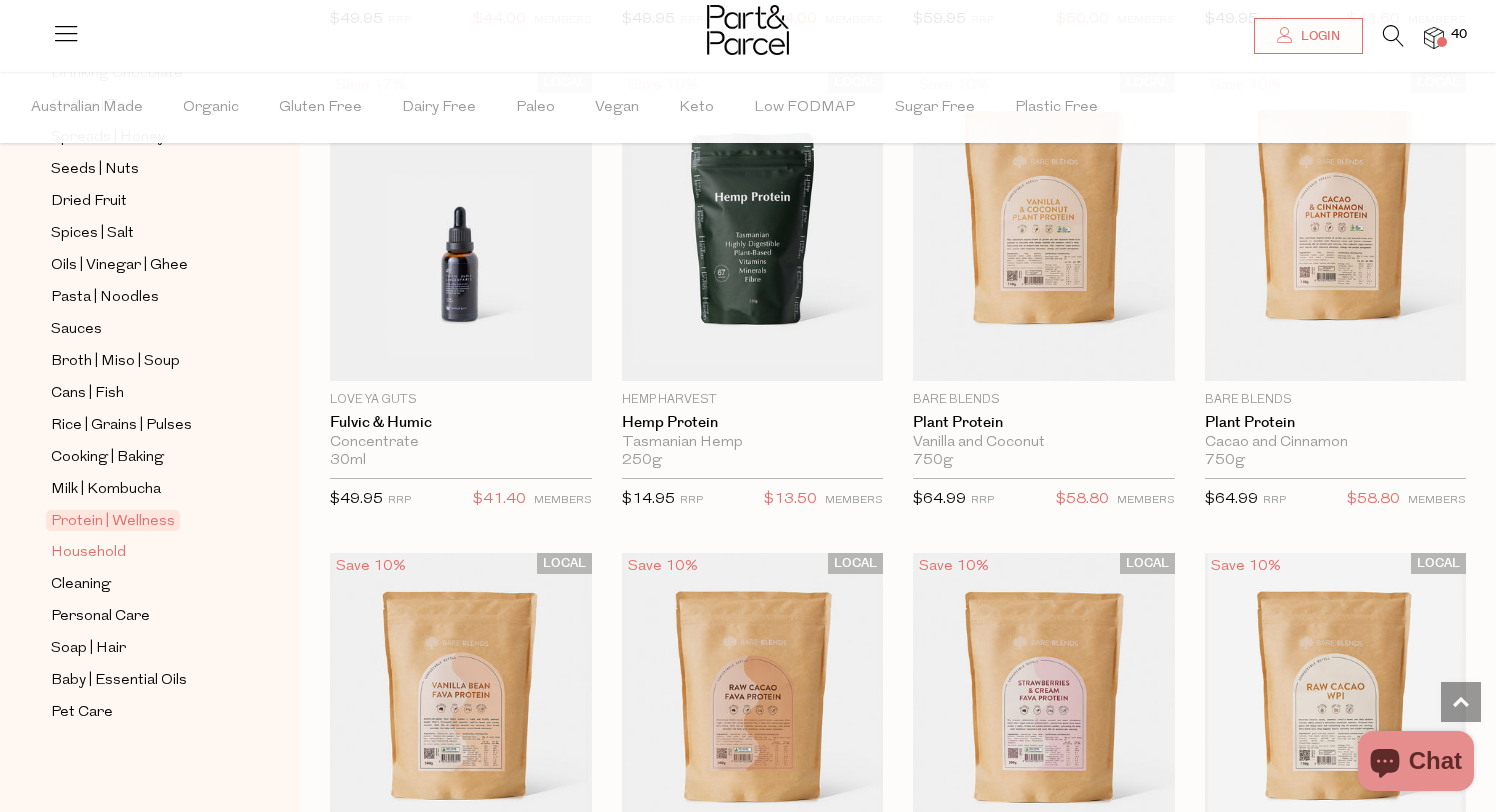 click on "Household" at bounding box center (88, 553) 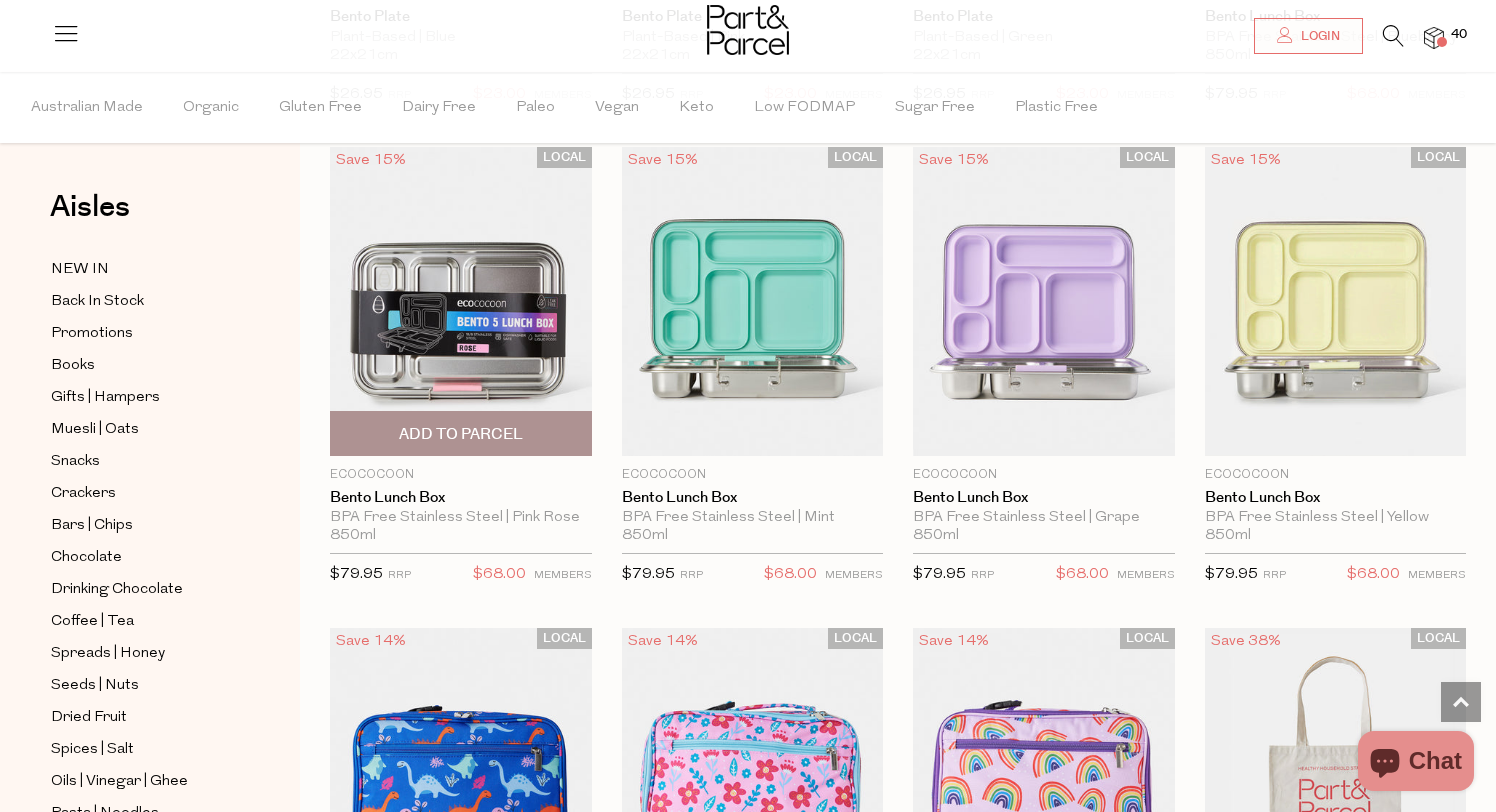 scroll, scrollTop: 592, scrollLeft: 0, axis: vertical 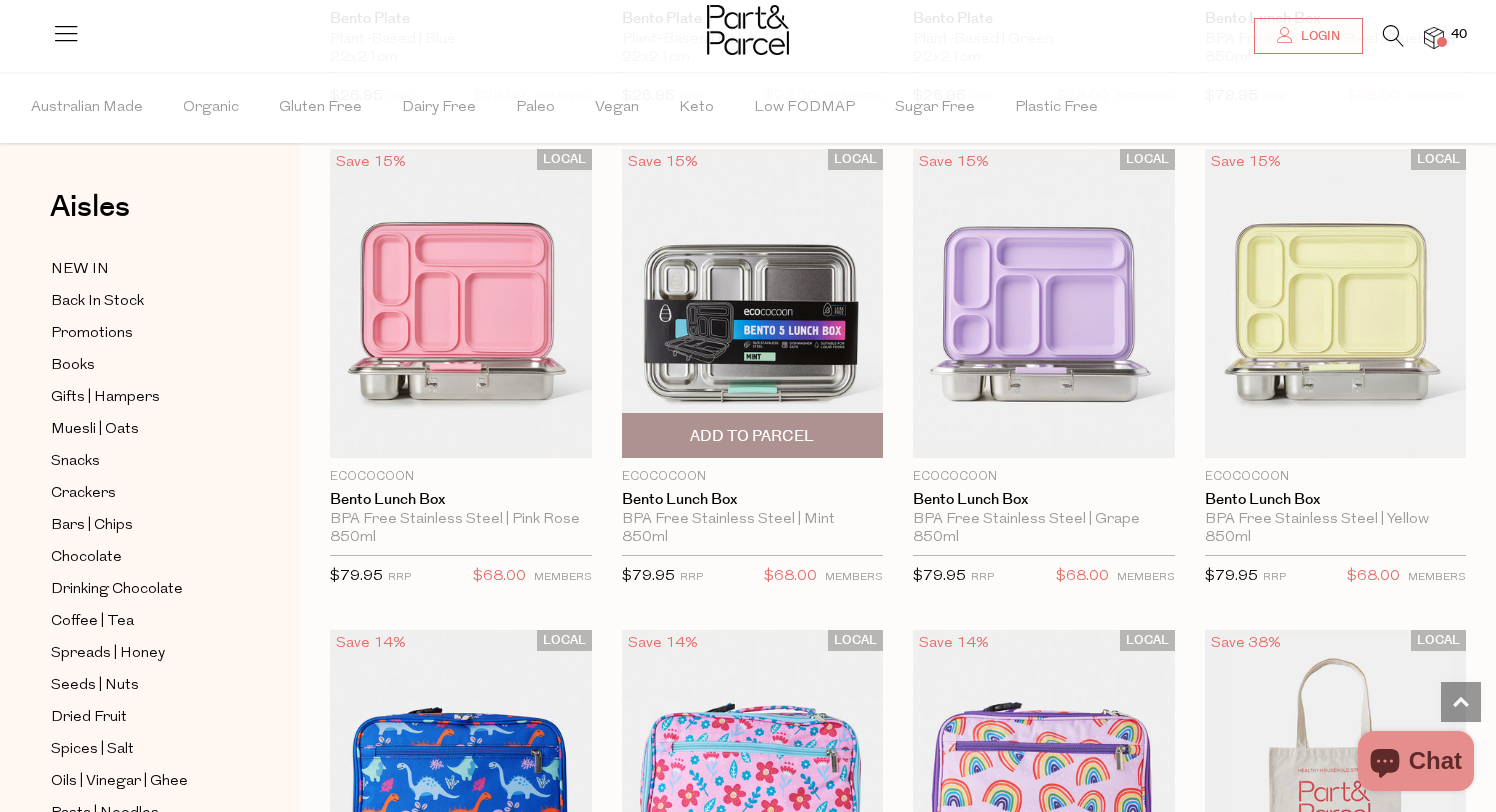 click at bounding box center (753, 303) 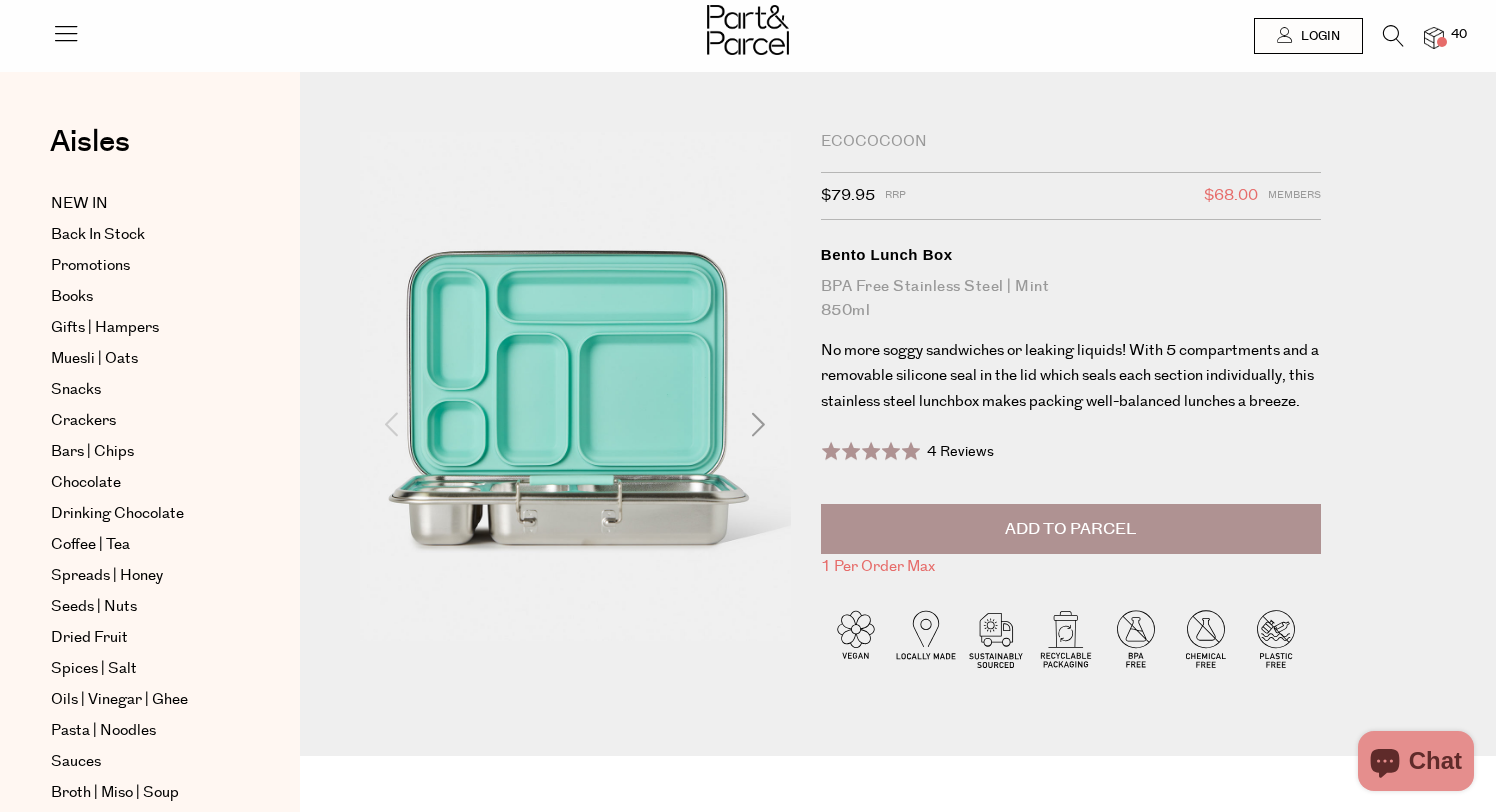 scroll, scrollTop: 0, scrollLeft: 0, axis: both 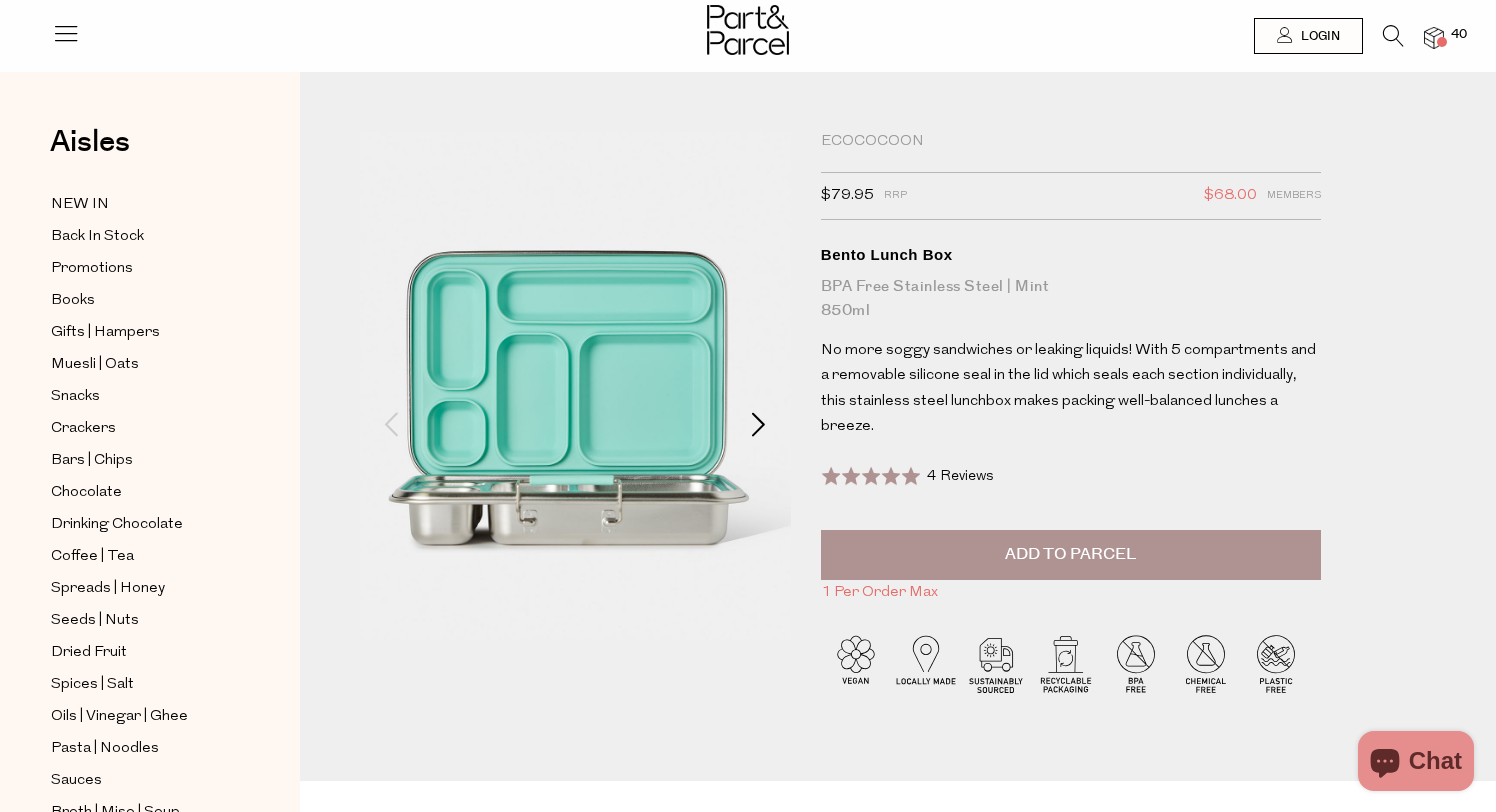 click at bounding box center [759, 424] 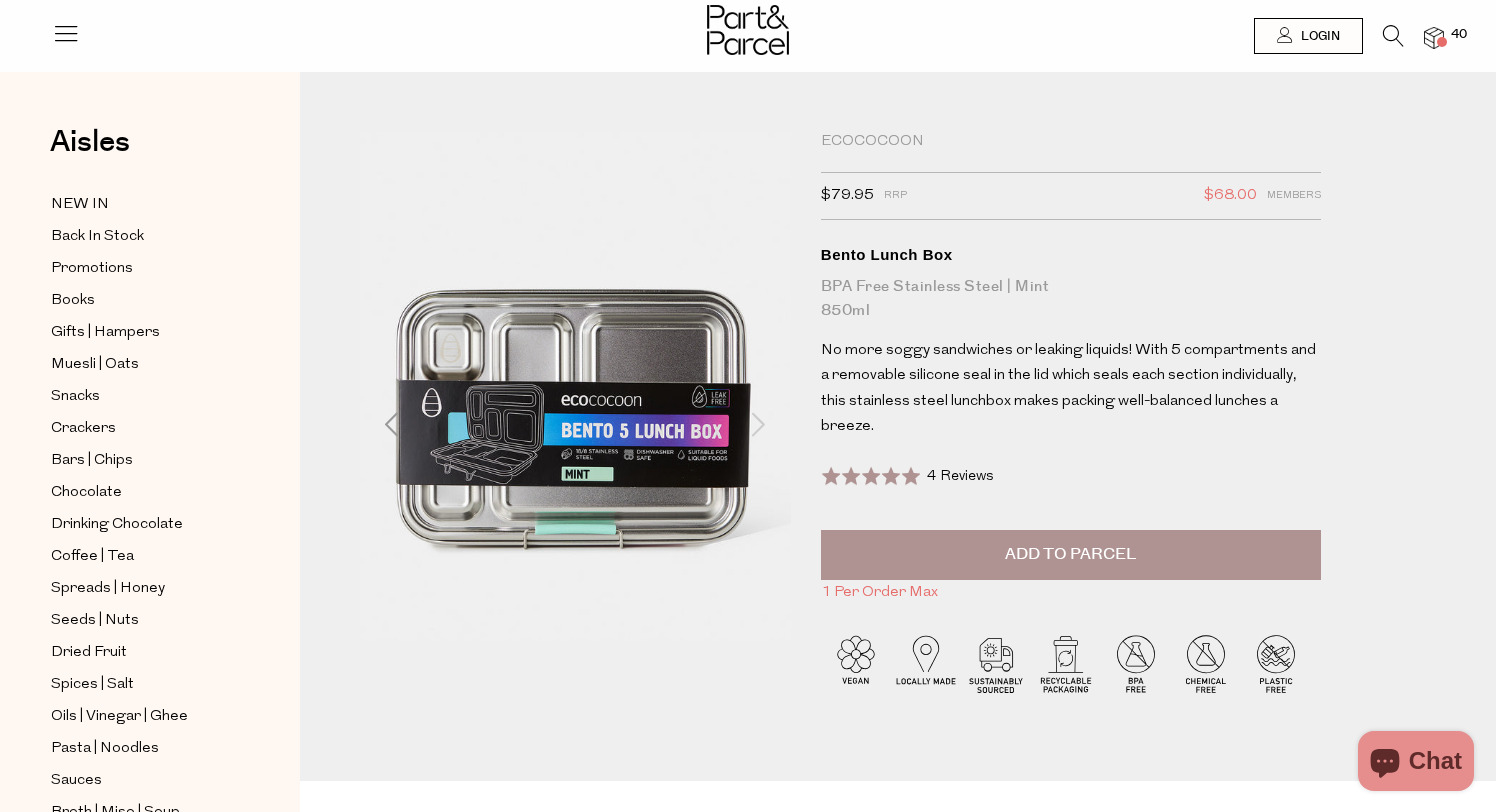 click at bounding box center [759, 424] 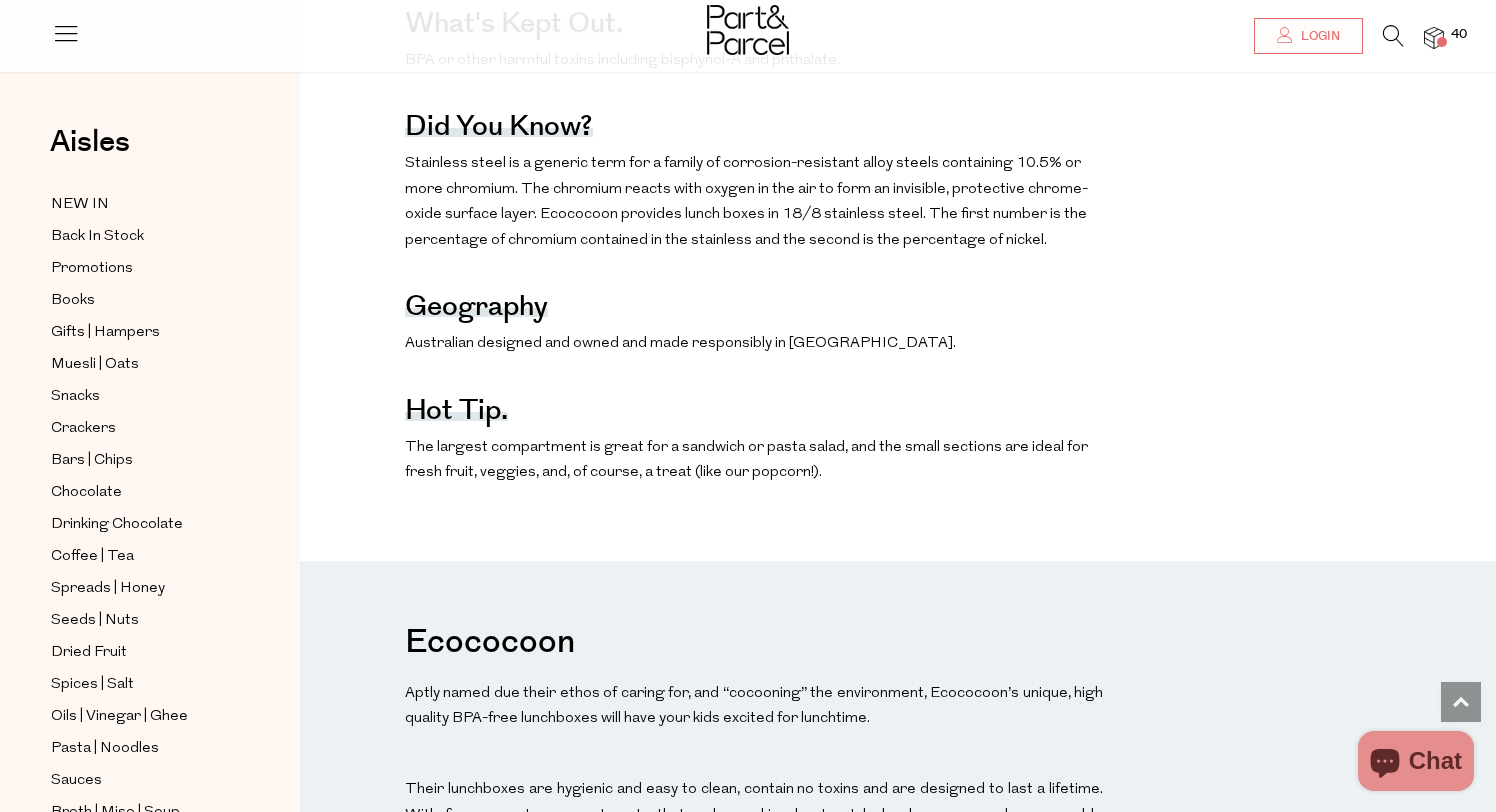 scroll, scrollTop: 1205, scrollLeft: 0, axis: vertical 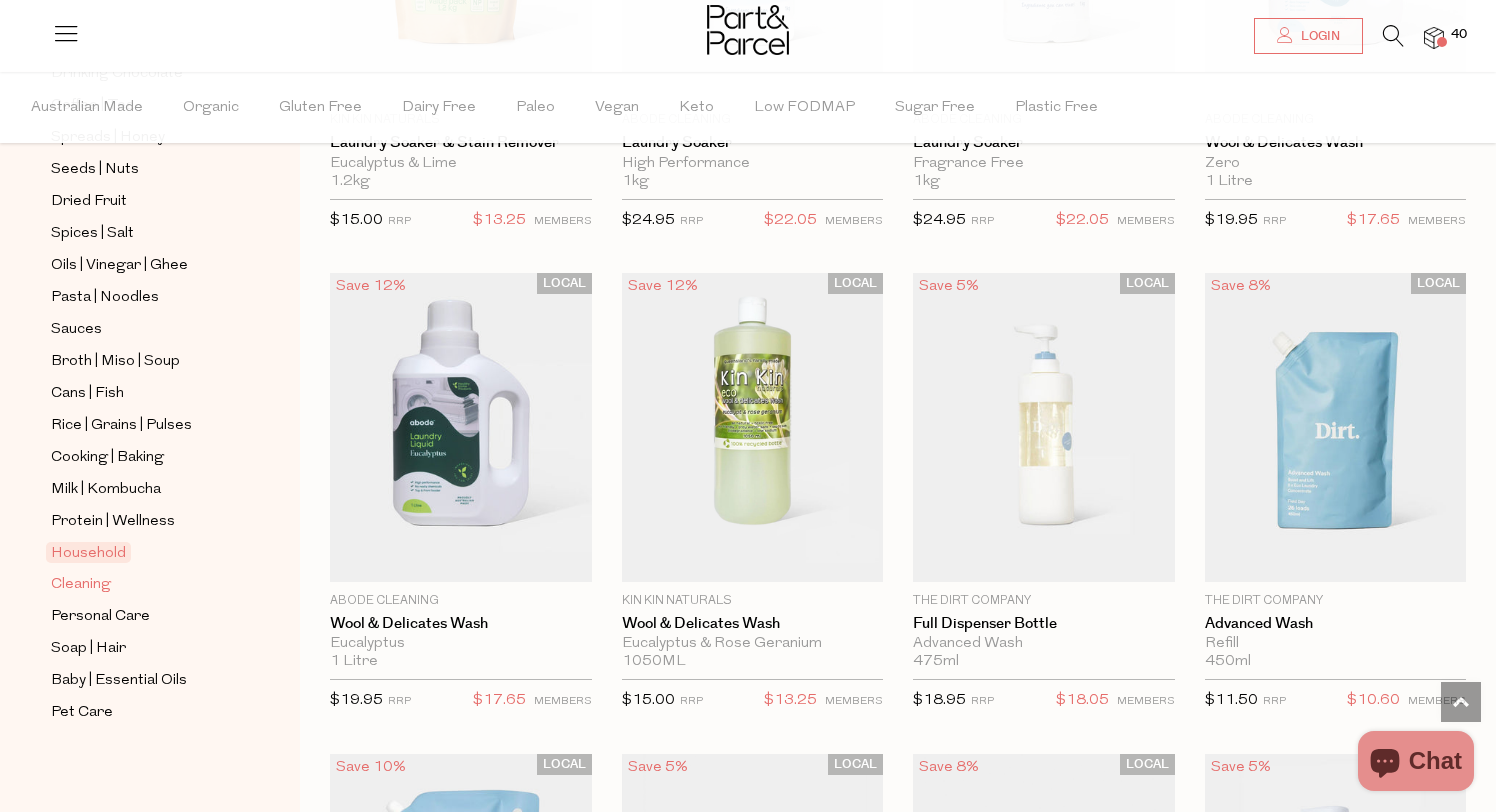 click on "Cleaning" at bounding box center (81, 585) 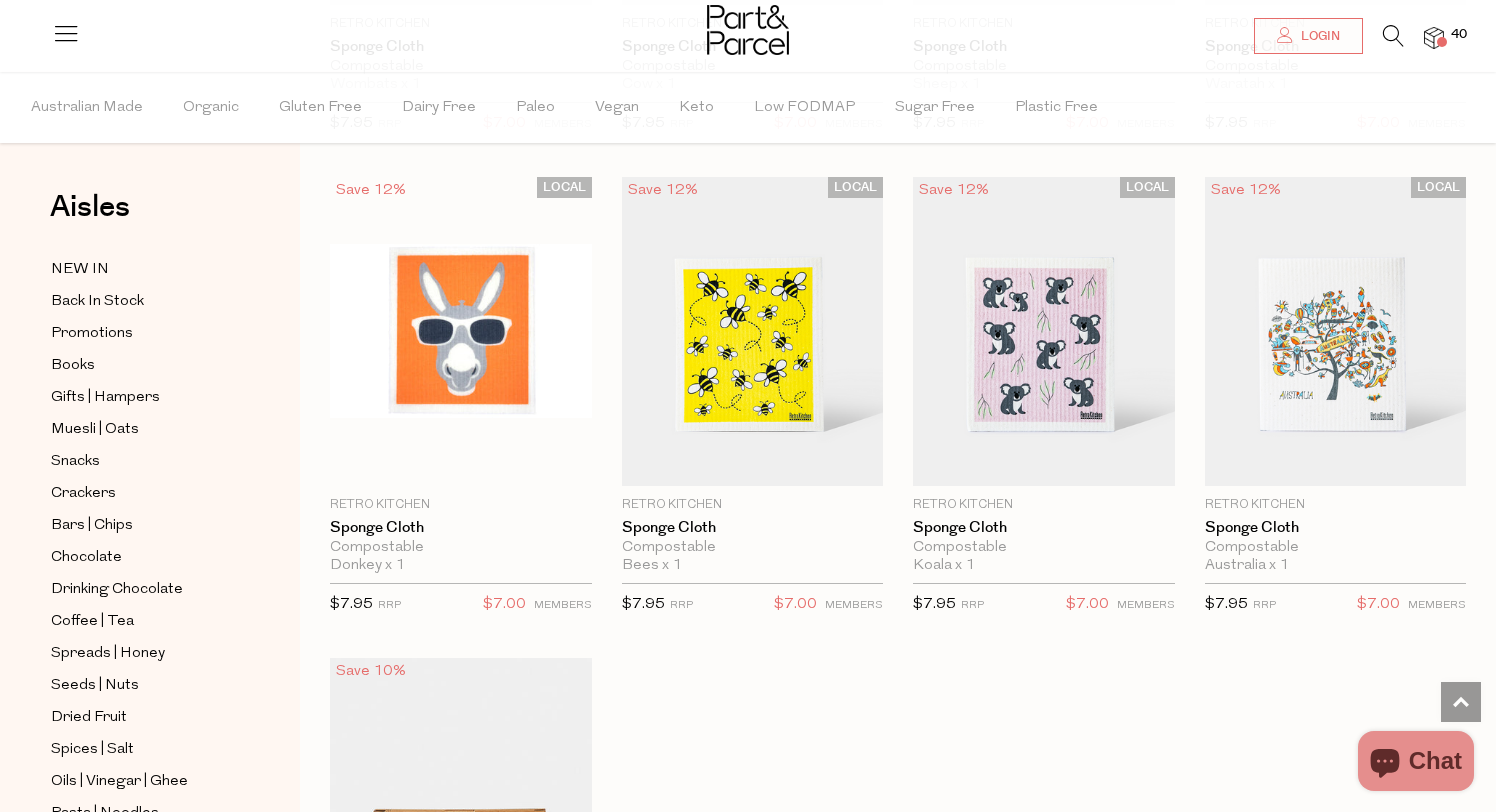 scroll, scrollTop: 1028, scrollLeft: 0, axis: vertical 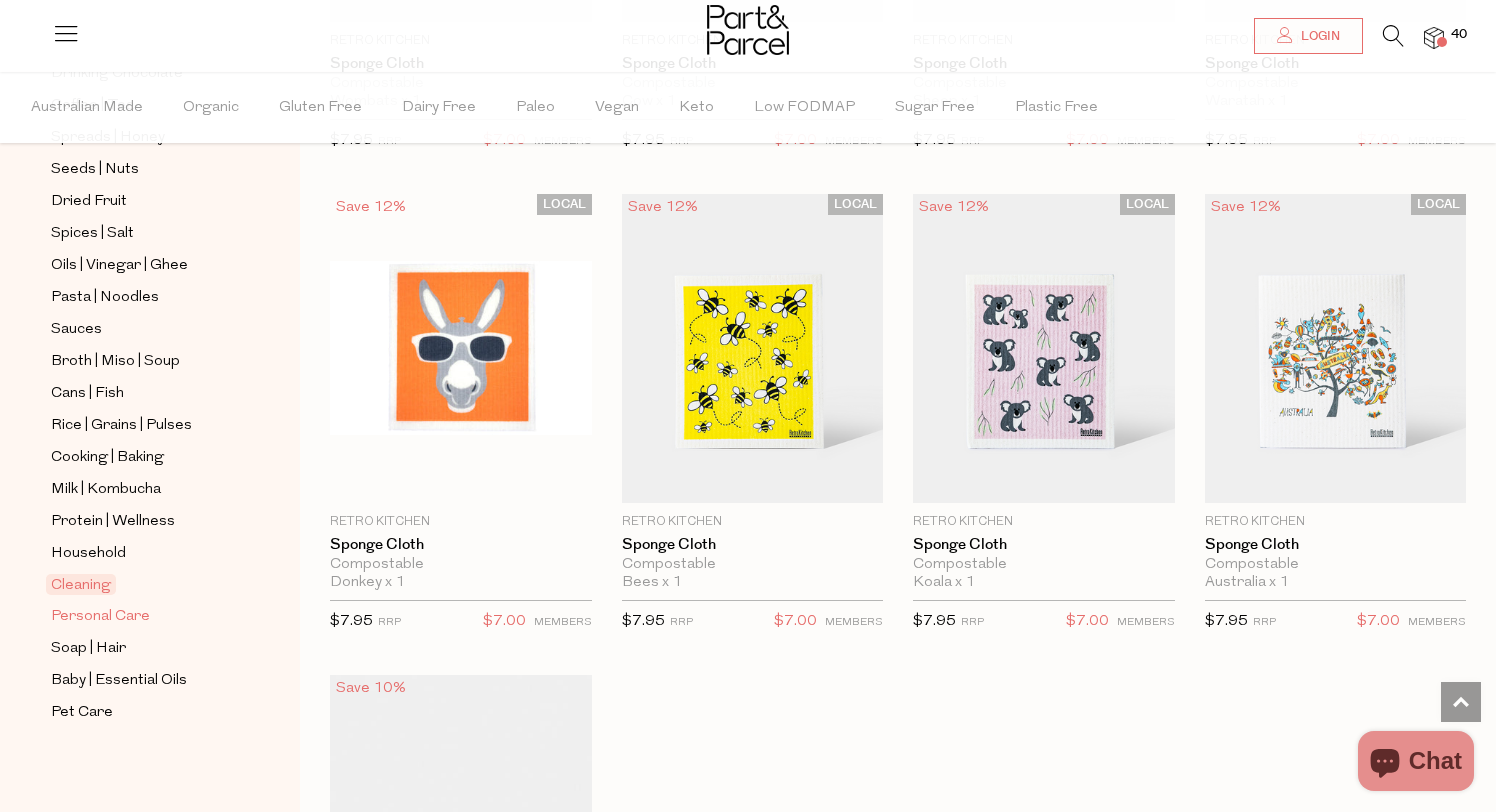 click on "Personal Care" at bounding box center (100, 617) 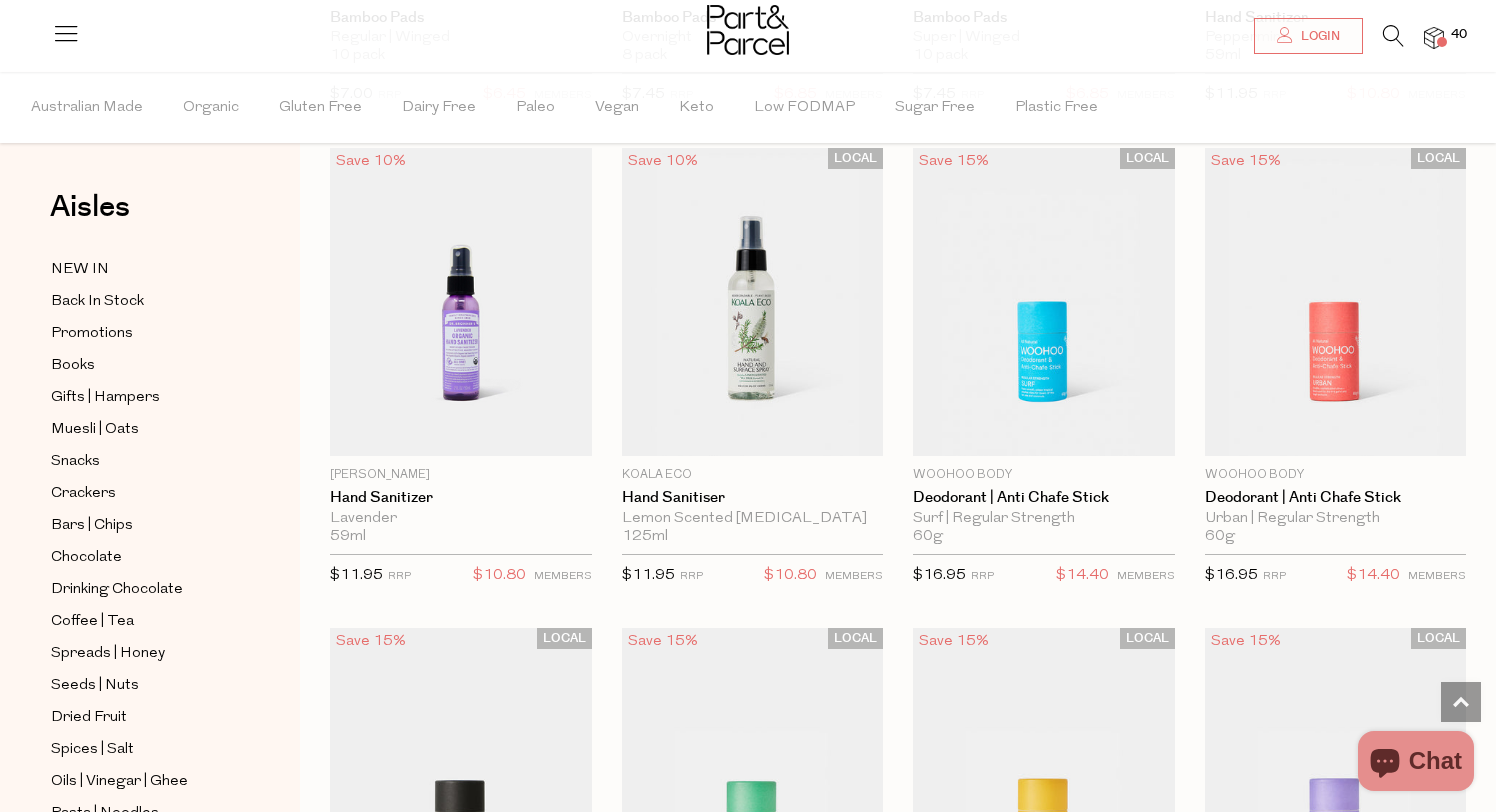 scroll, scrollTop: 4449, scrollLeft: 0, axis: vertical 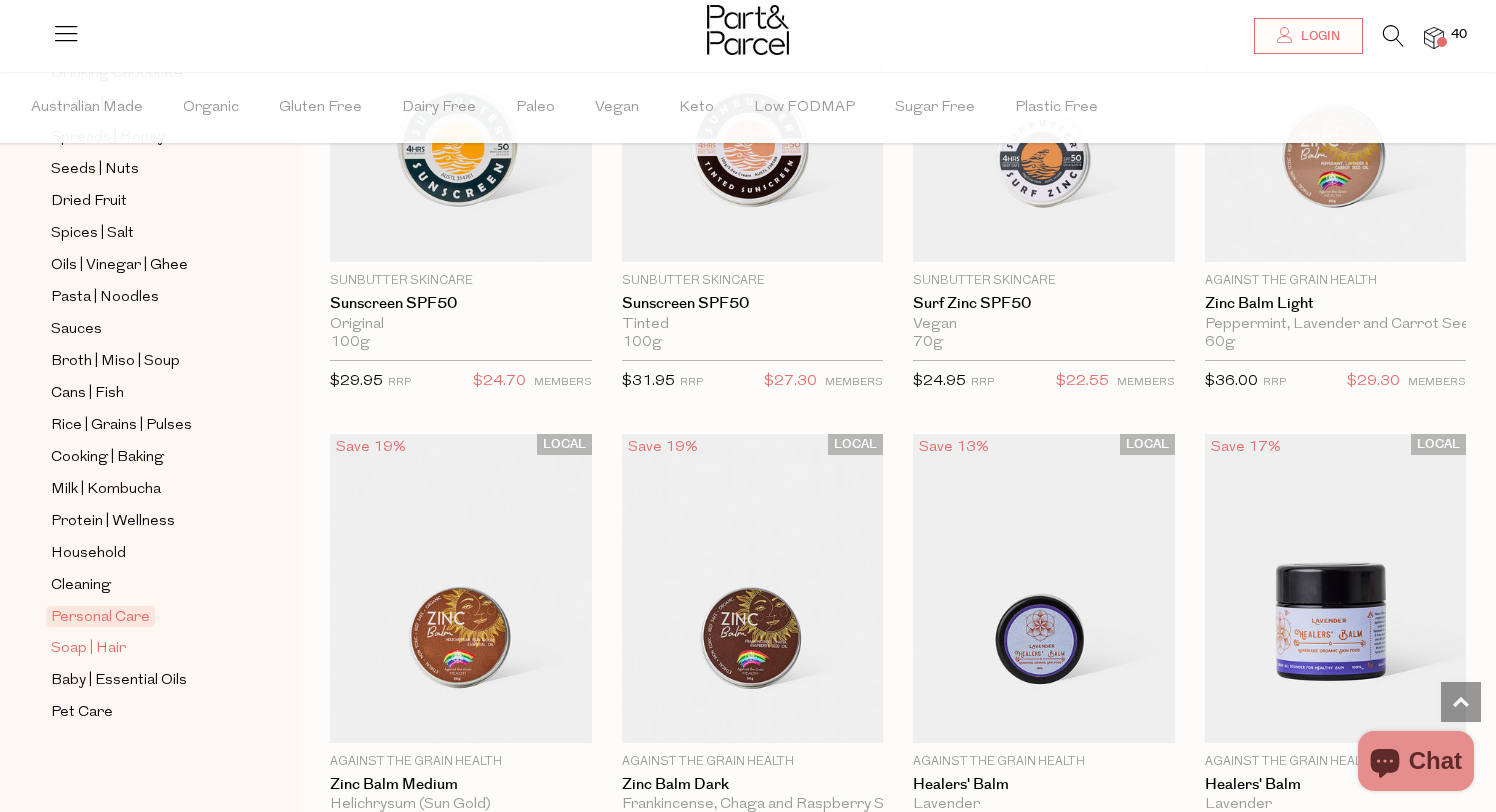 click on "Soap | Hair" at bounding box center (88, 649) 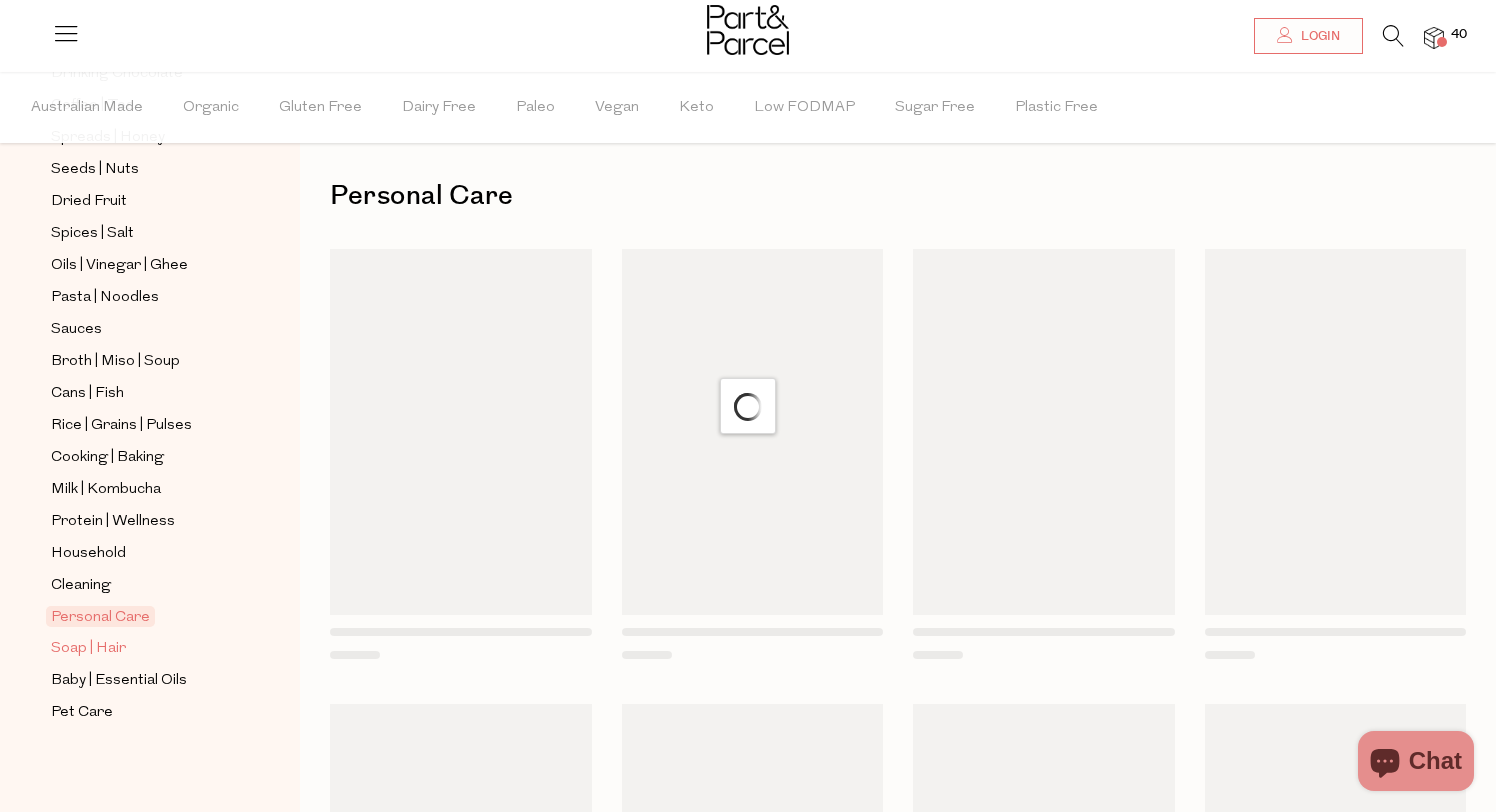scroll, scrollTop: 0, scrollLeft: 0, axis: both 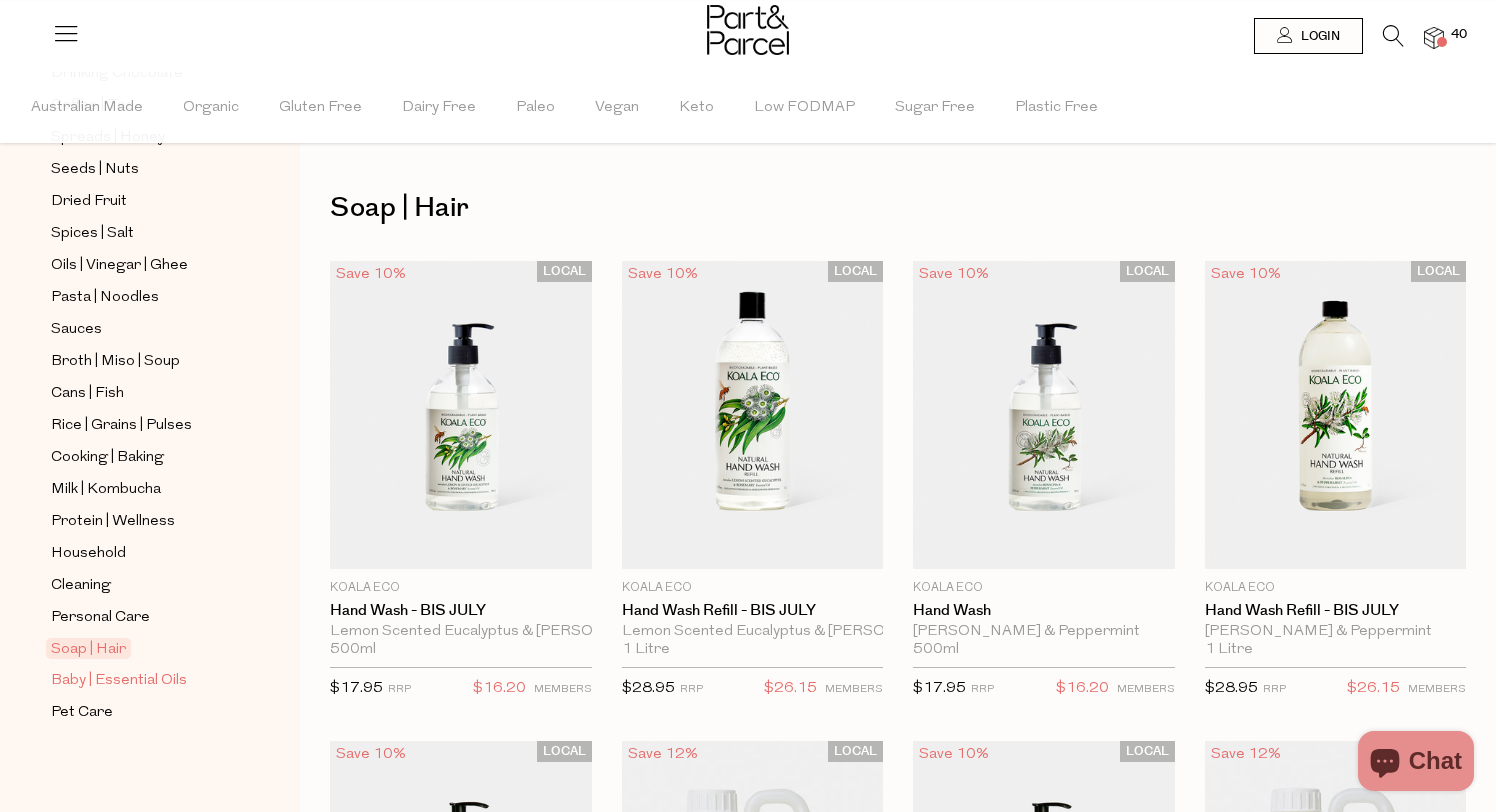 click on "Baby | Essential Oils" at bounding box center (119, 681) 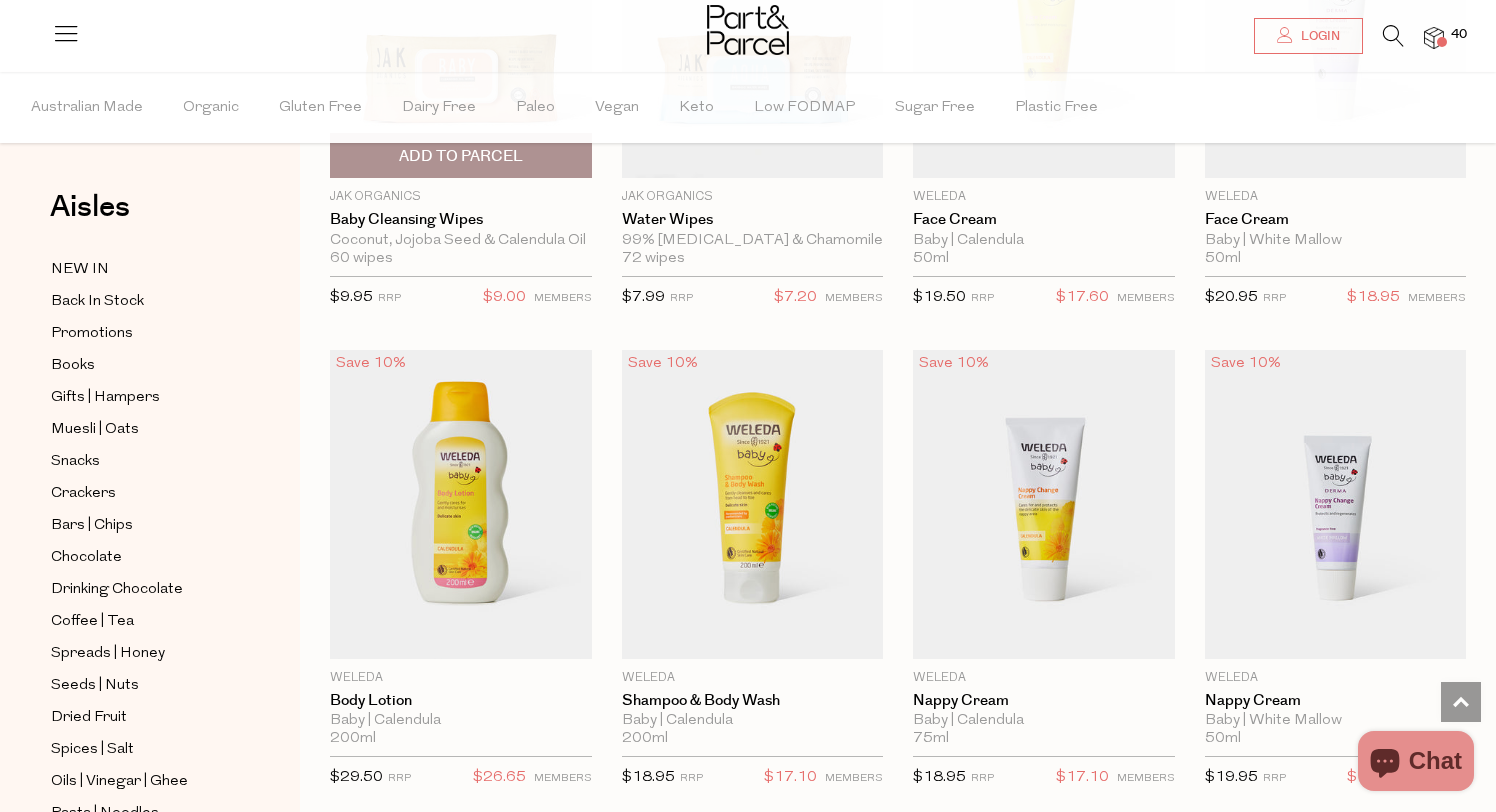 scroll, scrollTop: 0, scrollLeft: 0, axis: both 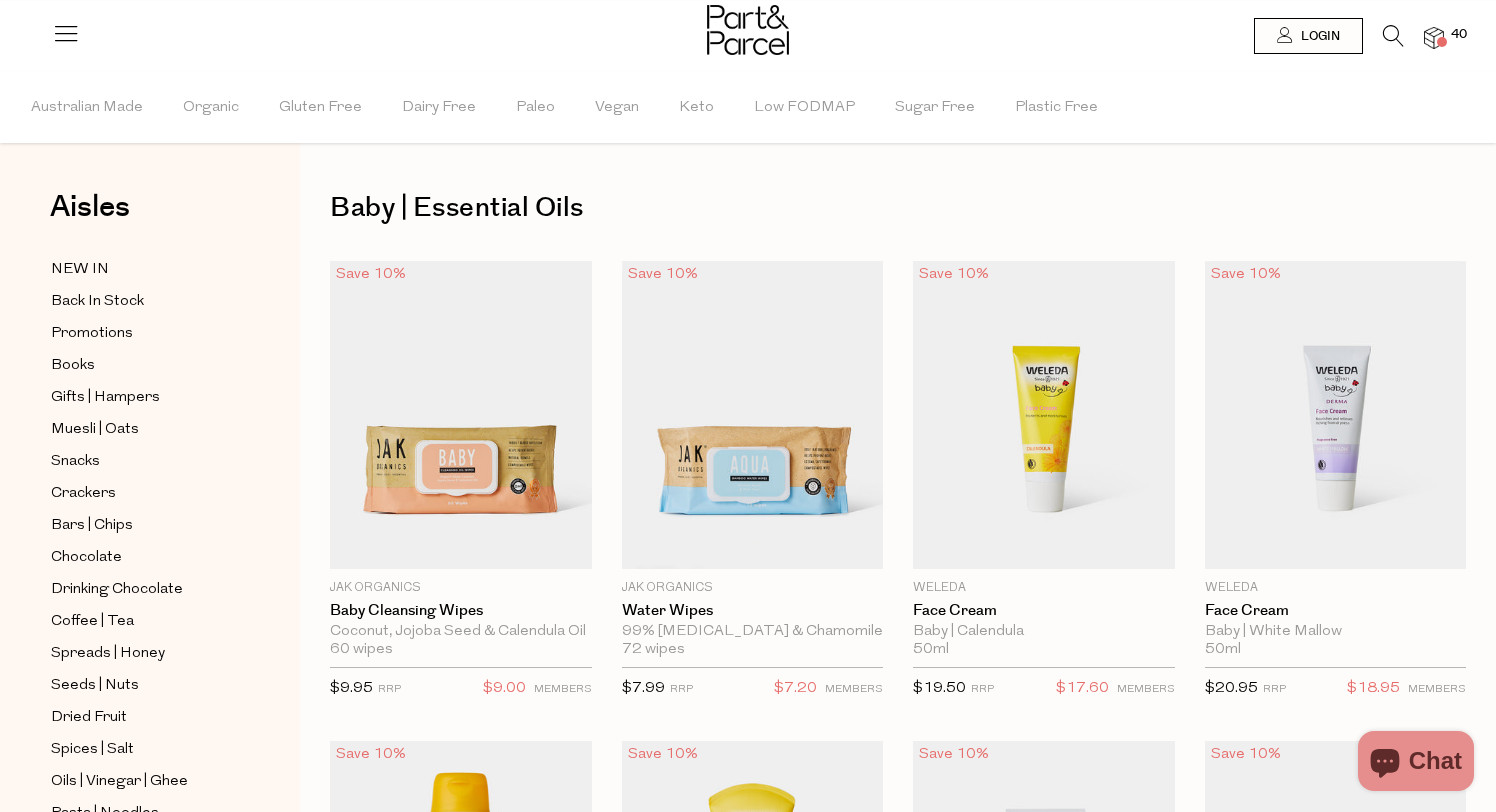 click at bounding box center [1442, 42] 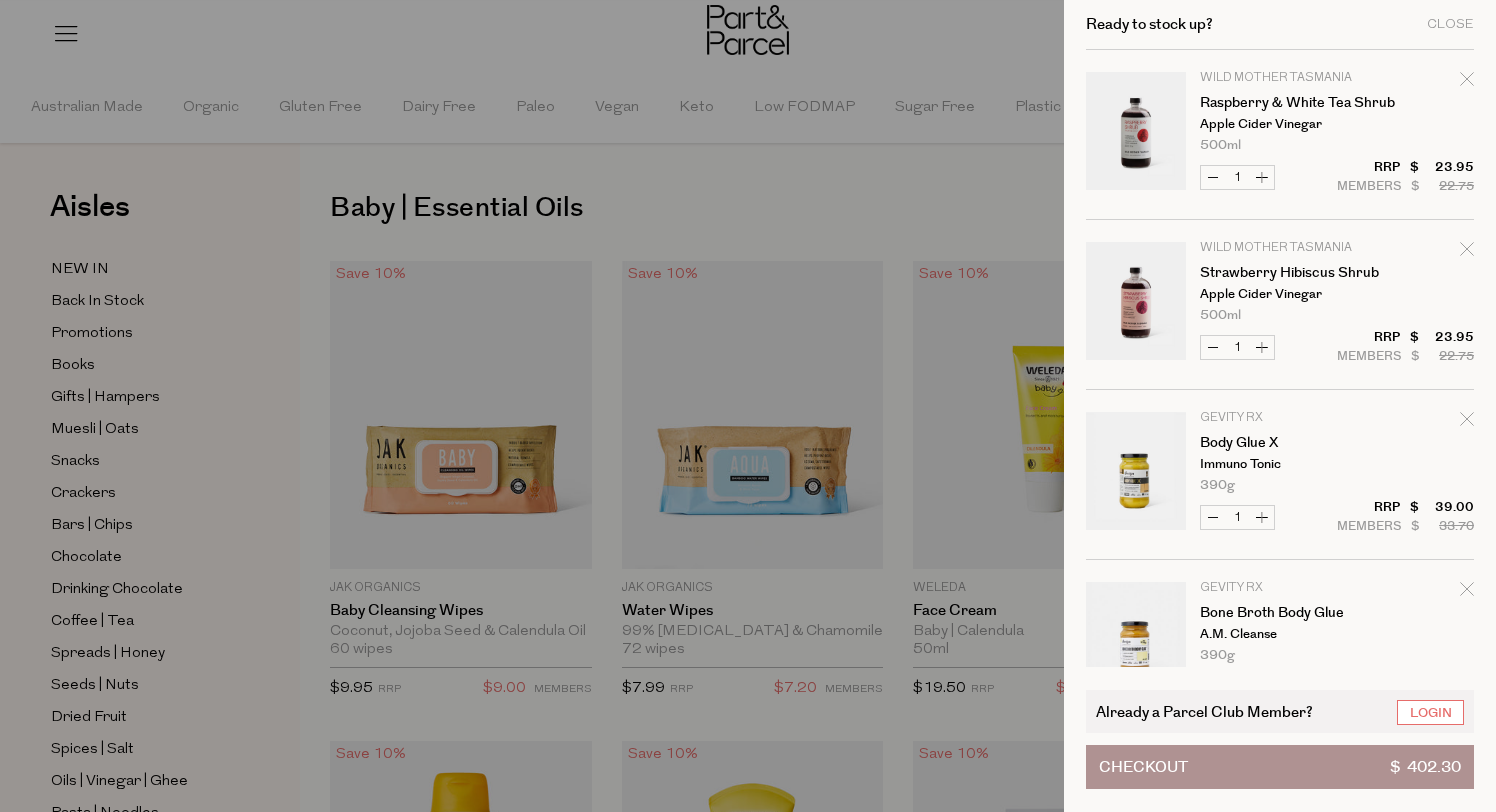 click 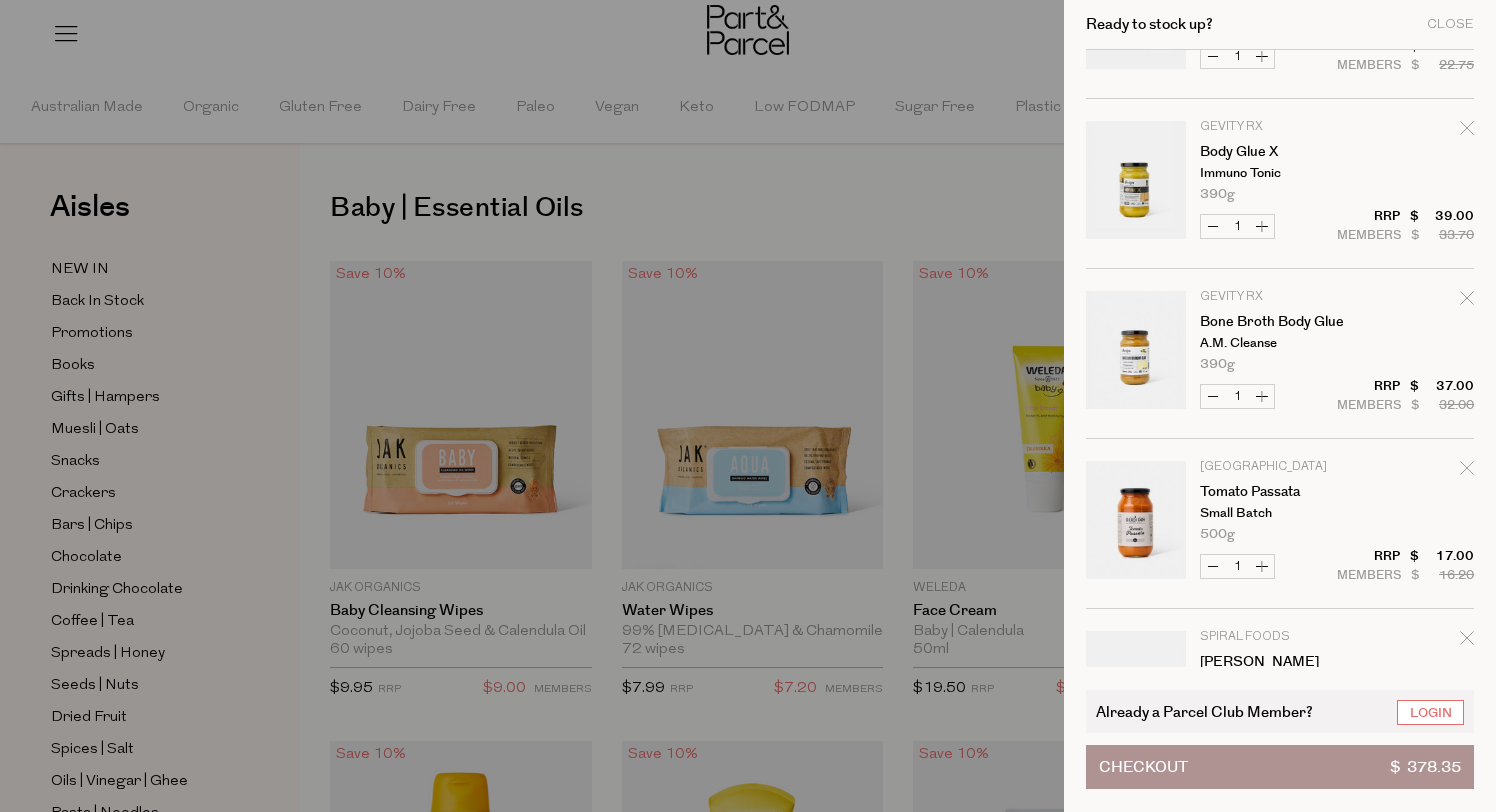 scroll, scrollTop: 123, scrollLeft: 0, axis: vertical 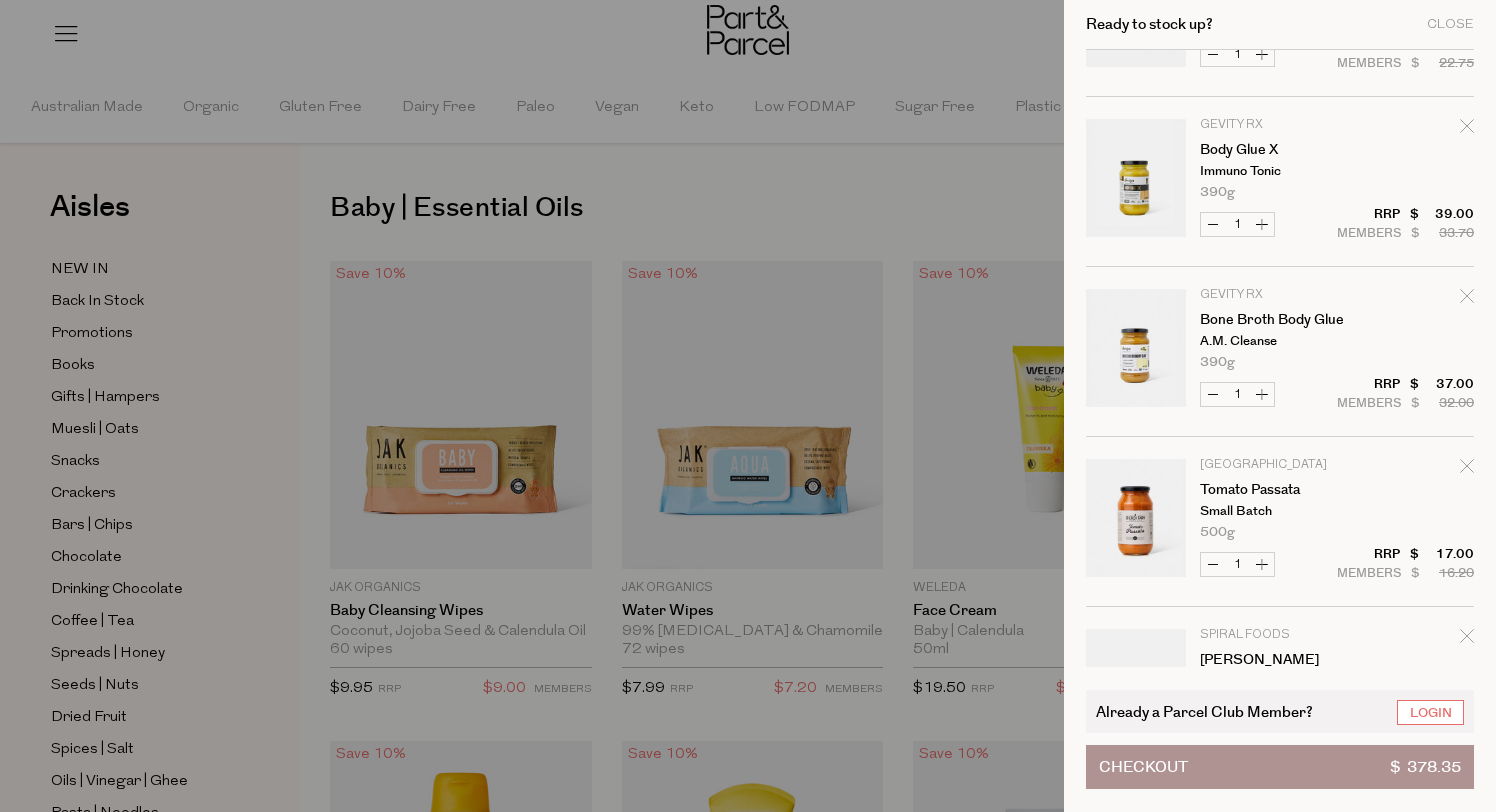 click 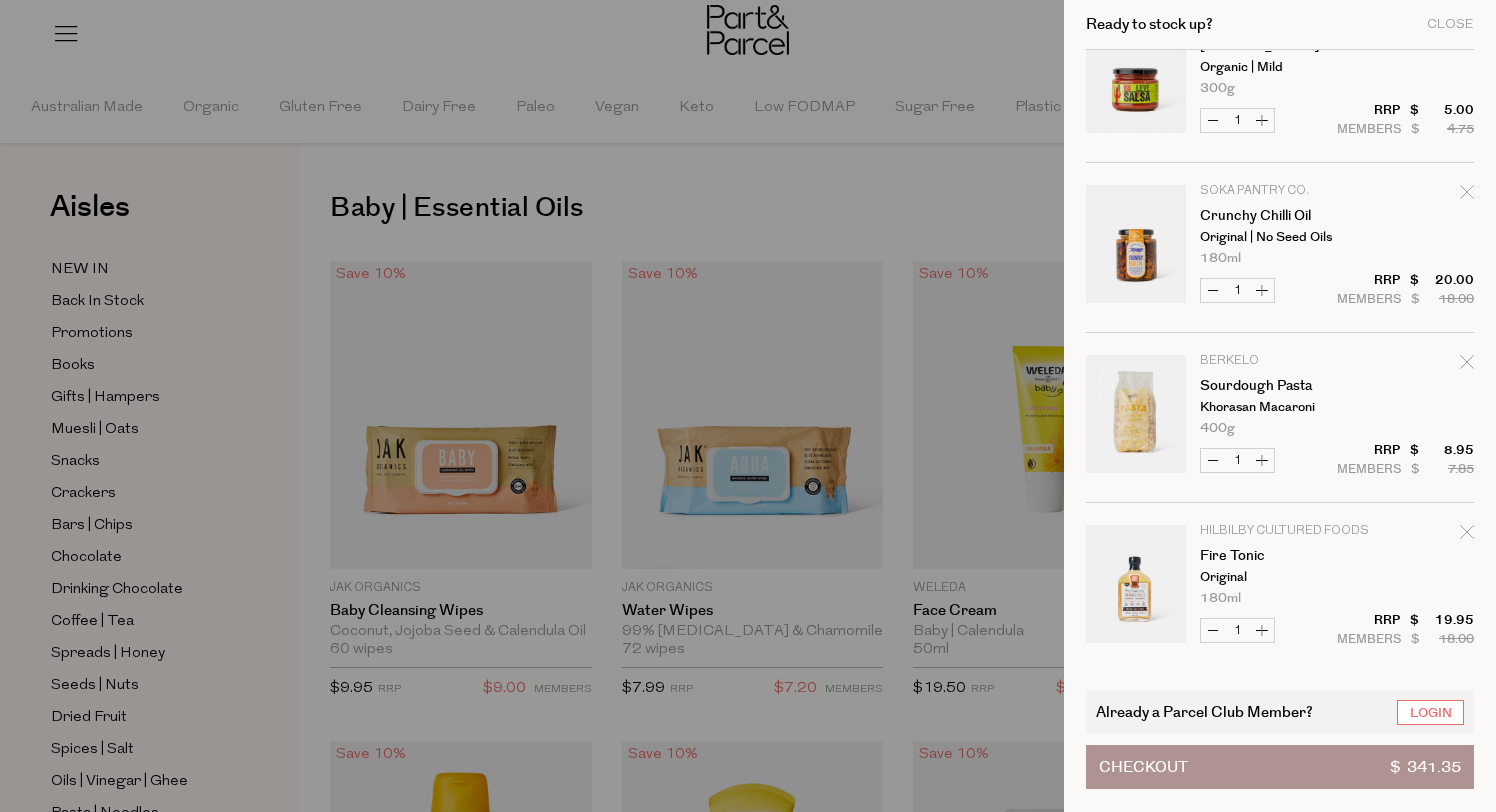 scroll, scrollTop: 573, scrollLeft: 0, axis: vertical 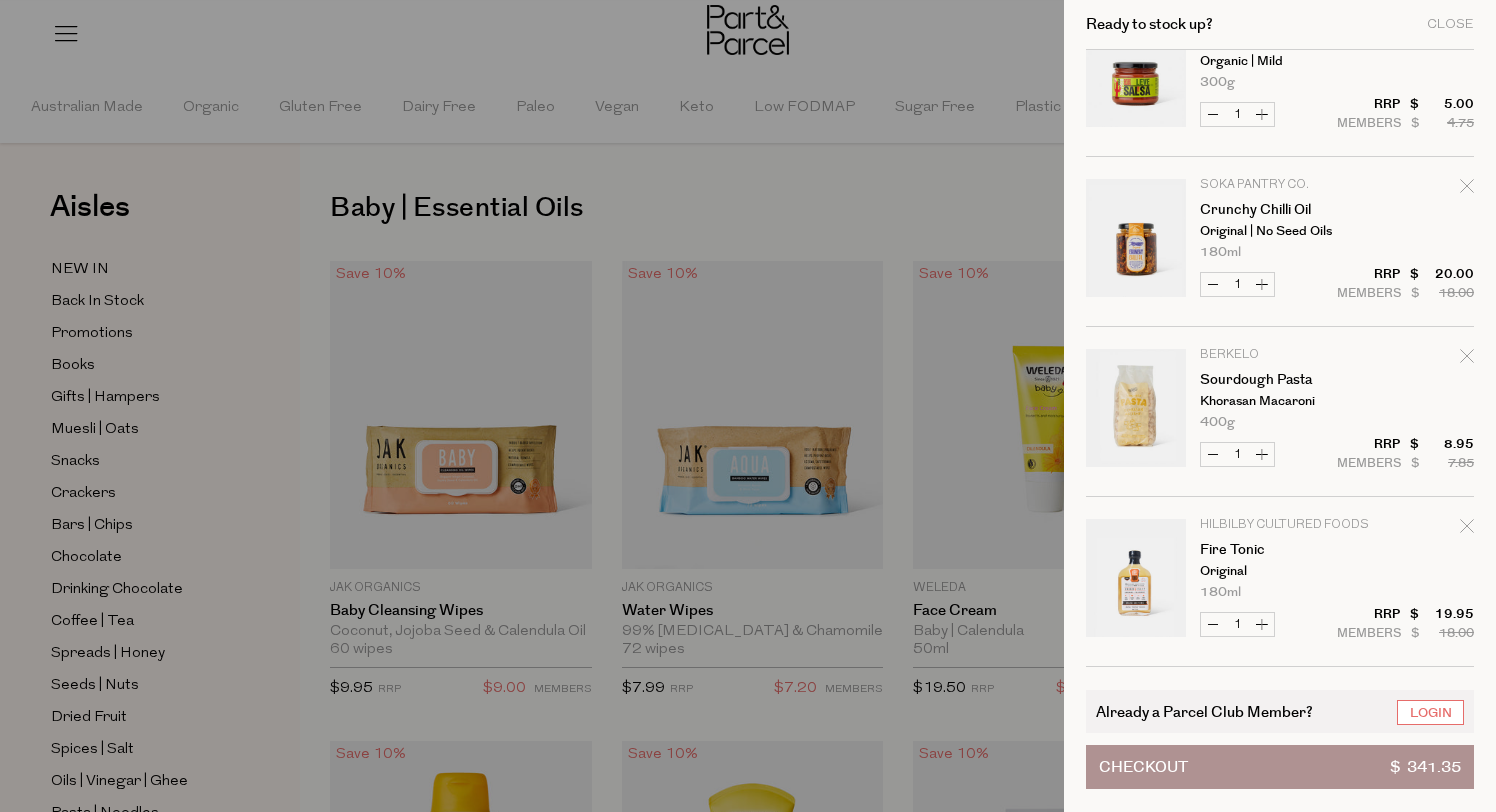 click 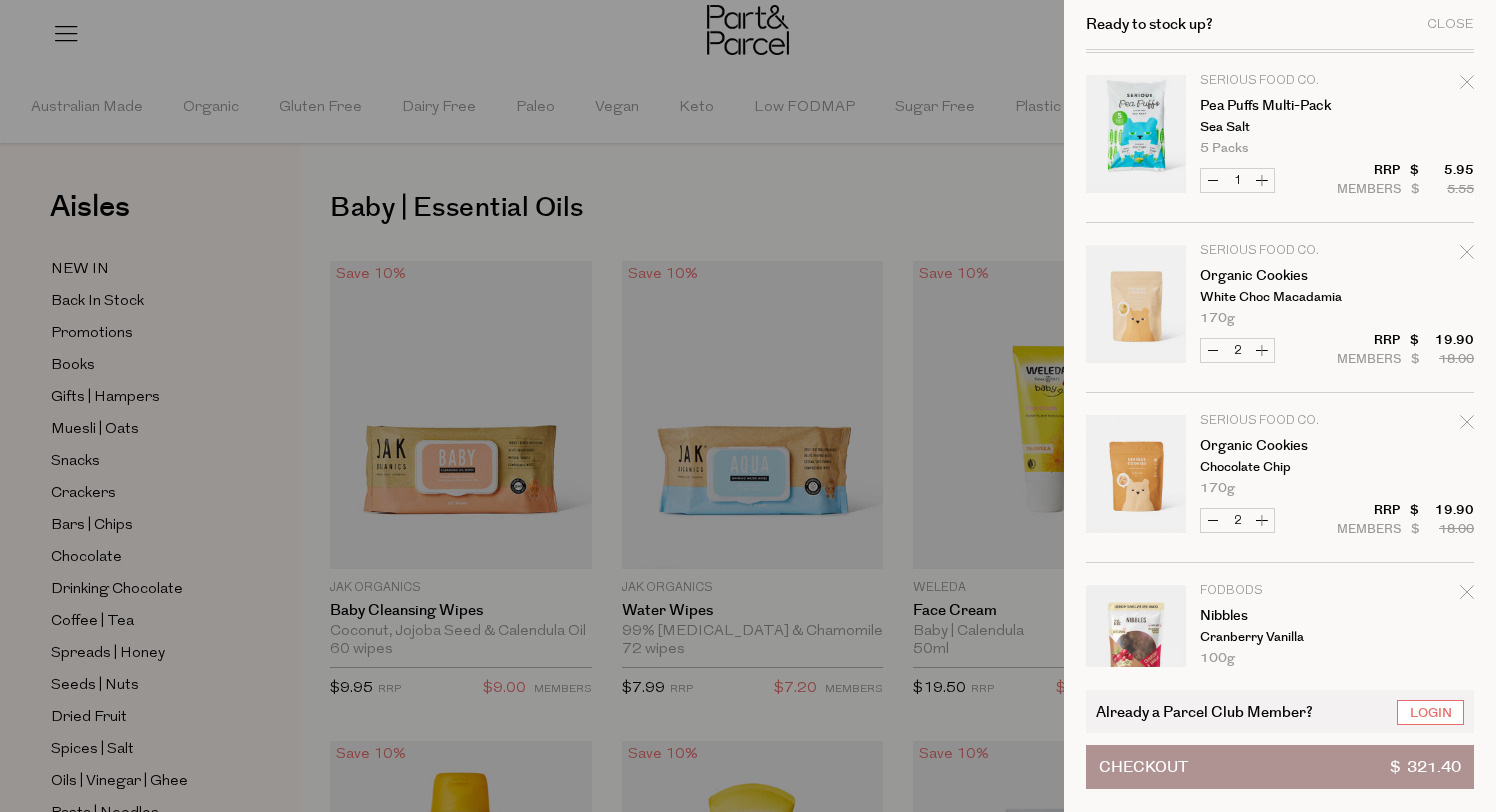 scroll, scrollTop: 3062, scrollLeft: 0, axis: vertical 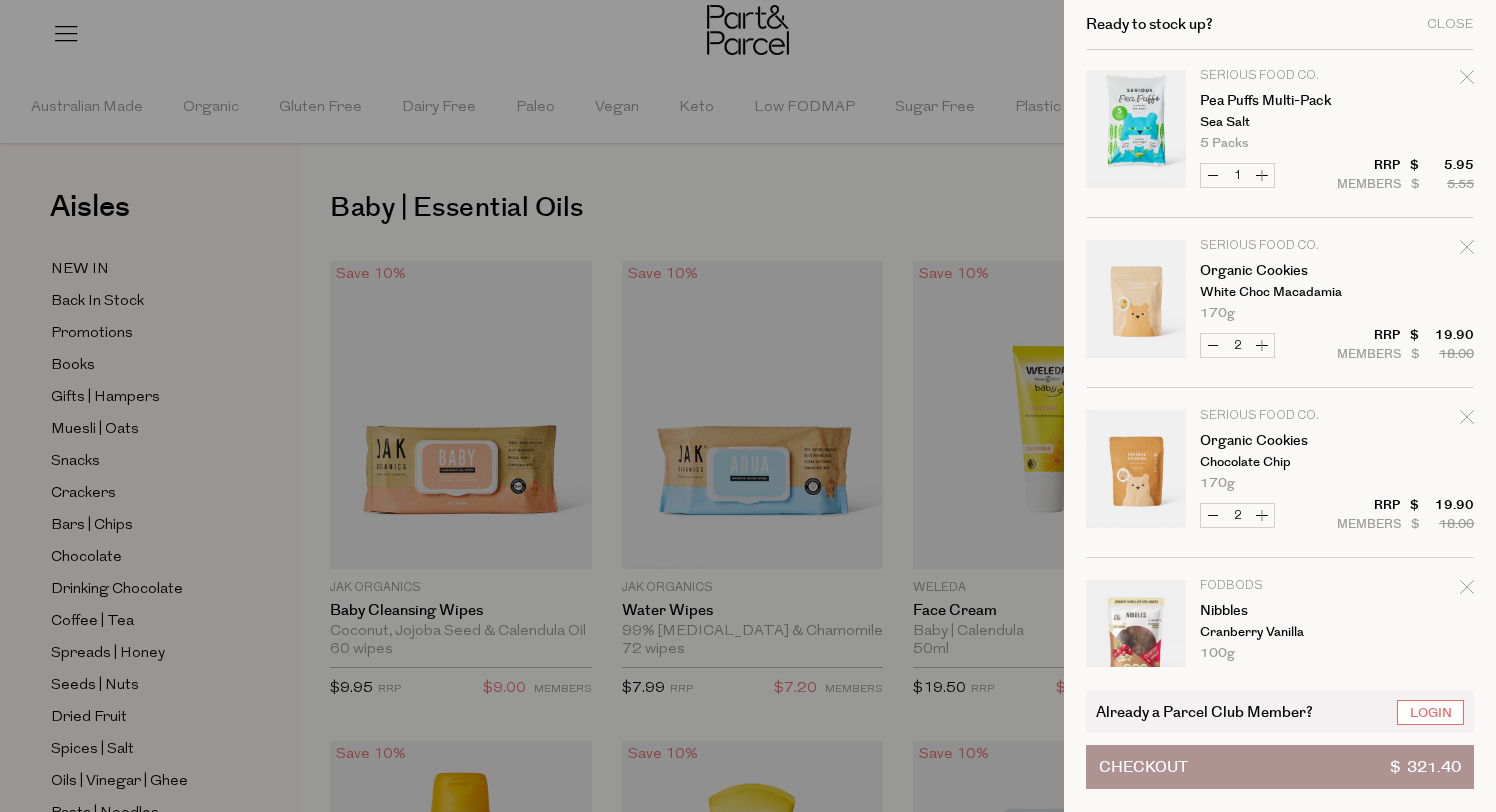 click on "Decrease Organic Cookies" at bounding box center (1213, 345) 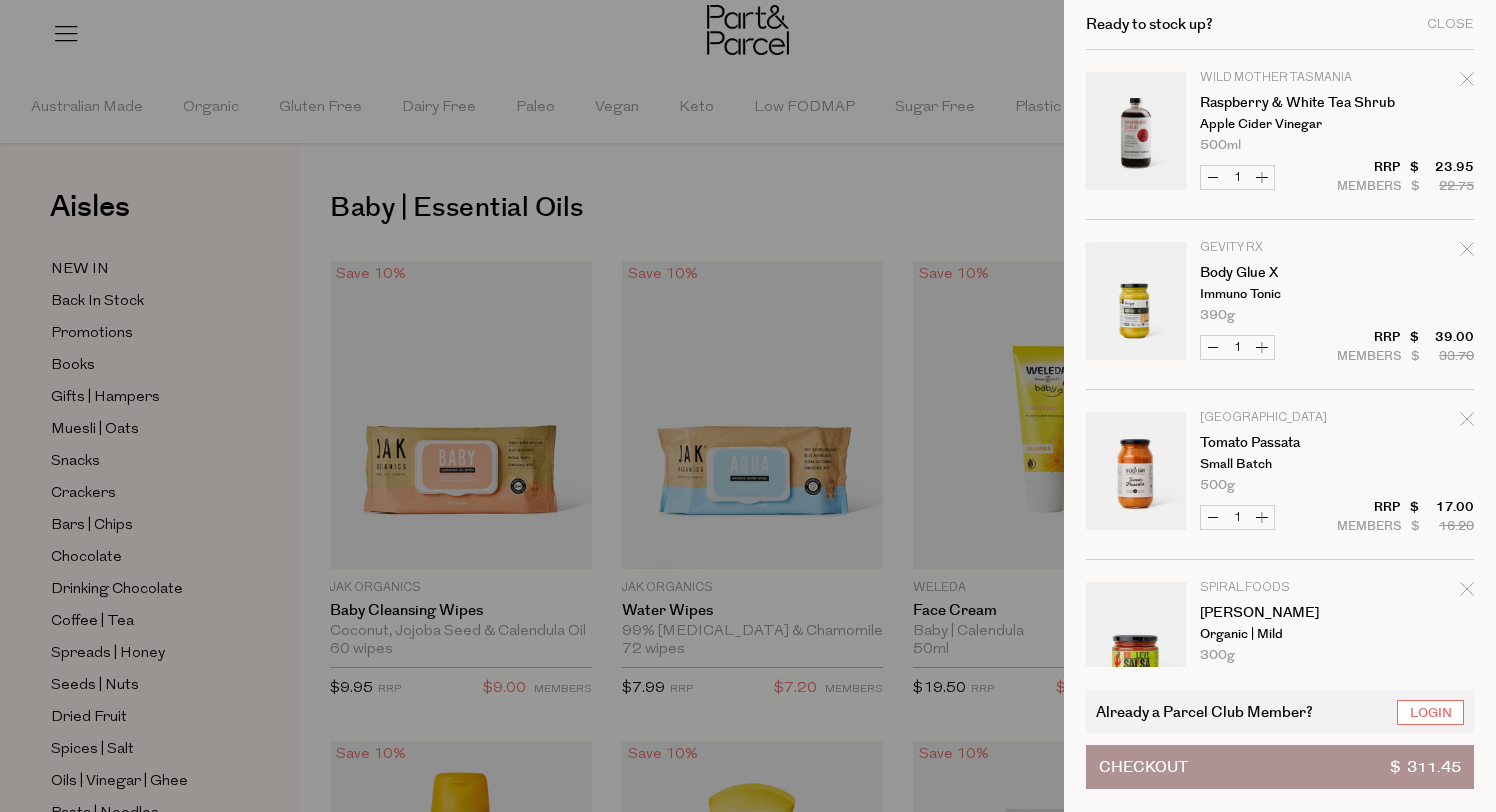 click on "Decrease Tomato Passata" at bounding box center [1213, 517] 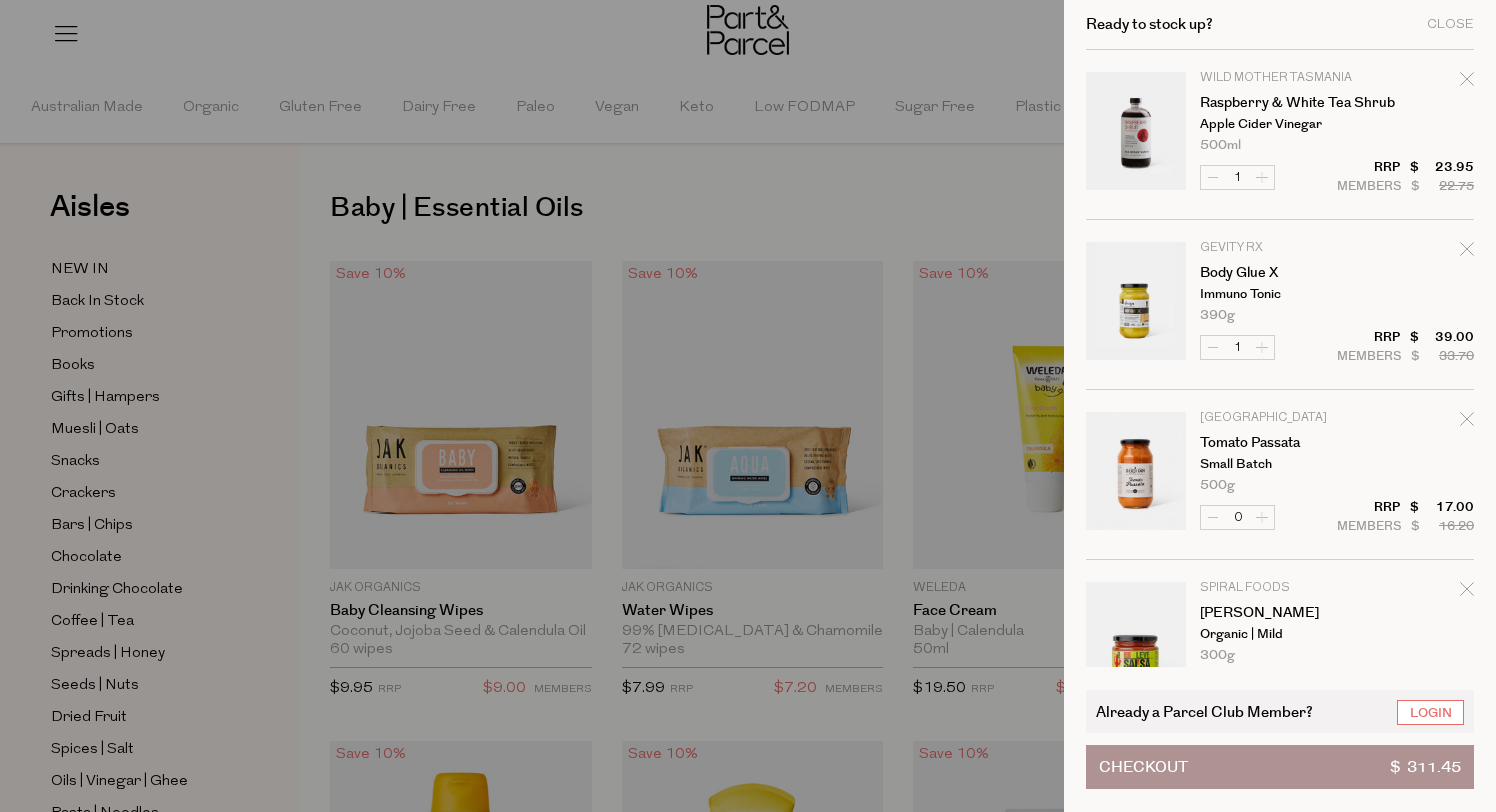 click on "Image
Product
Total
Qty
Wild Mother Tasmania
Raspberry & White Tea Shrub
Apple Cider Vinegar
500ml
Only 15 Available 1 $ $" at bounding box center (1280, 2090) 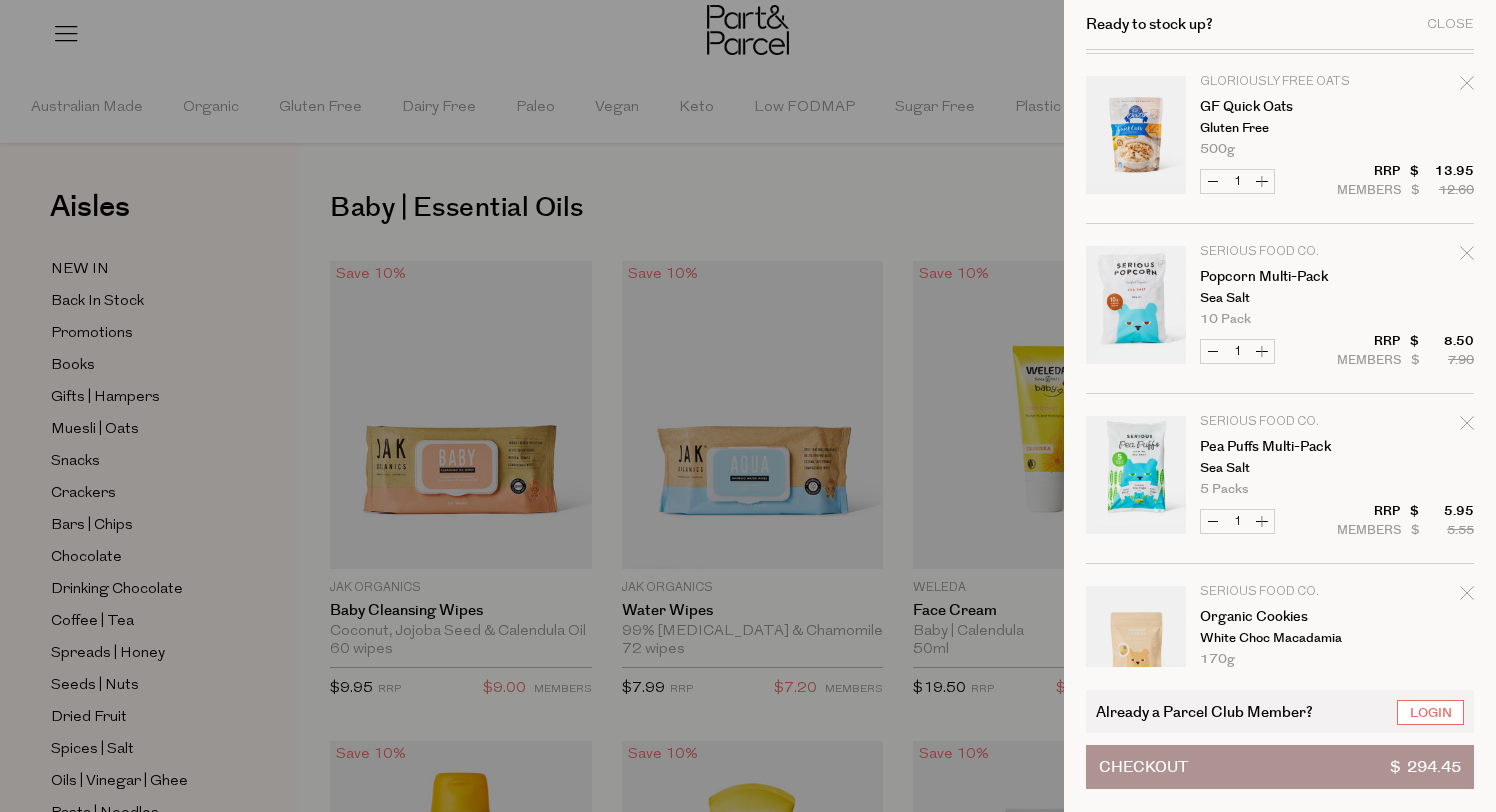scroll, scrollTop: 2412, scrollLeft: 0, axis: vertical 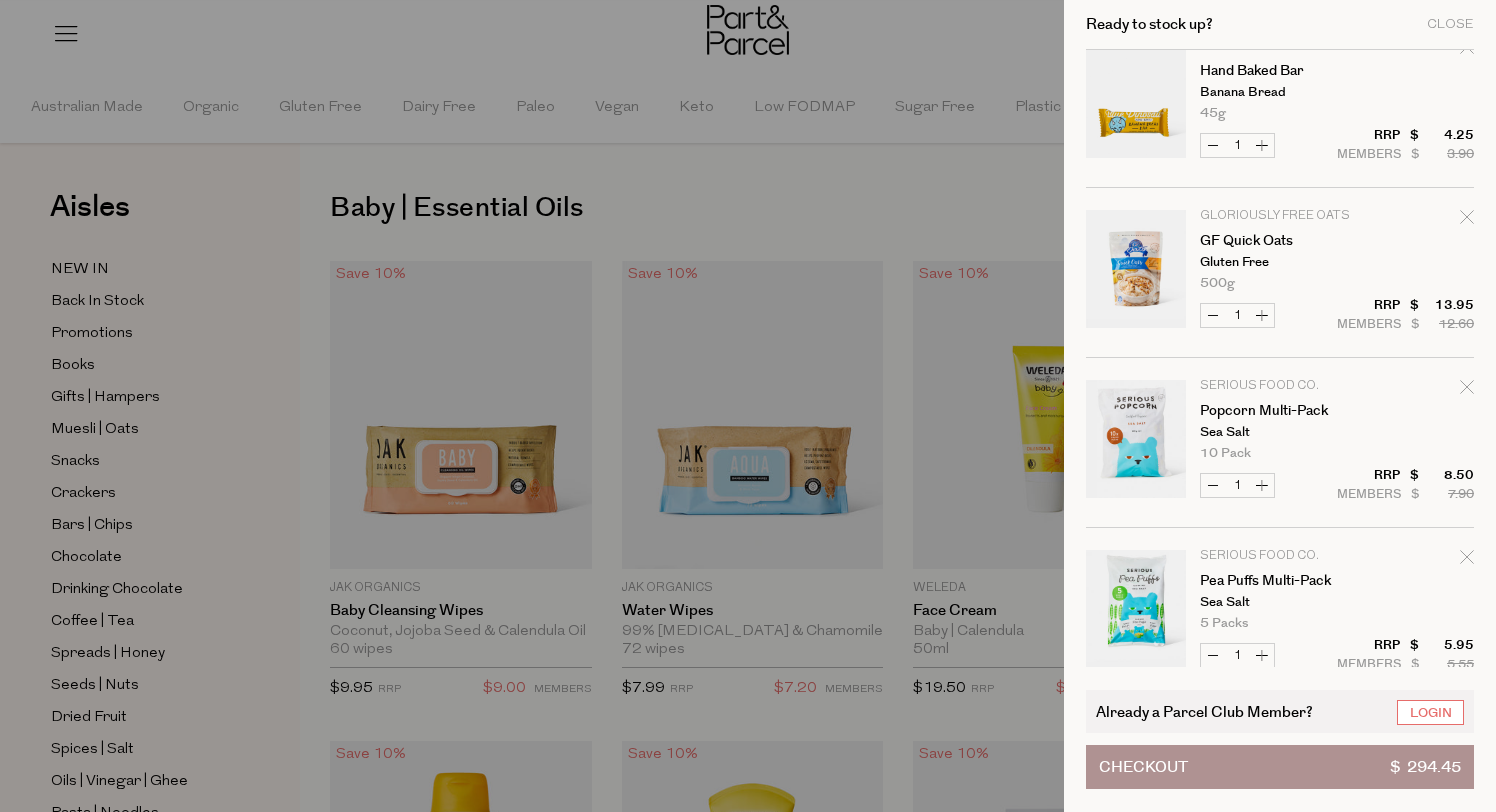 click at bounding box center (748, 406) 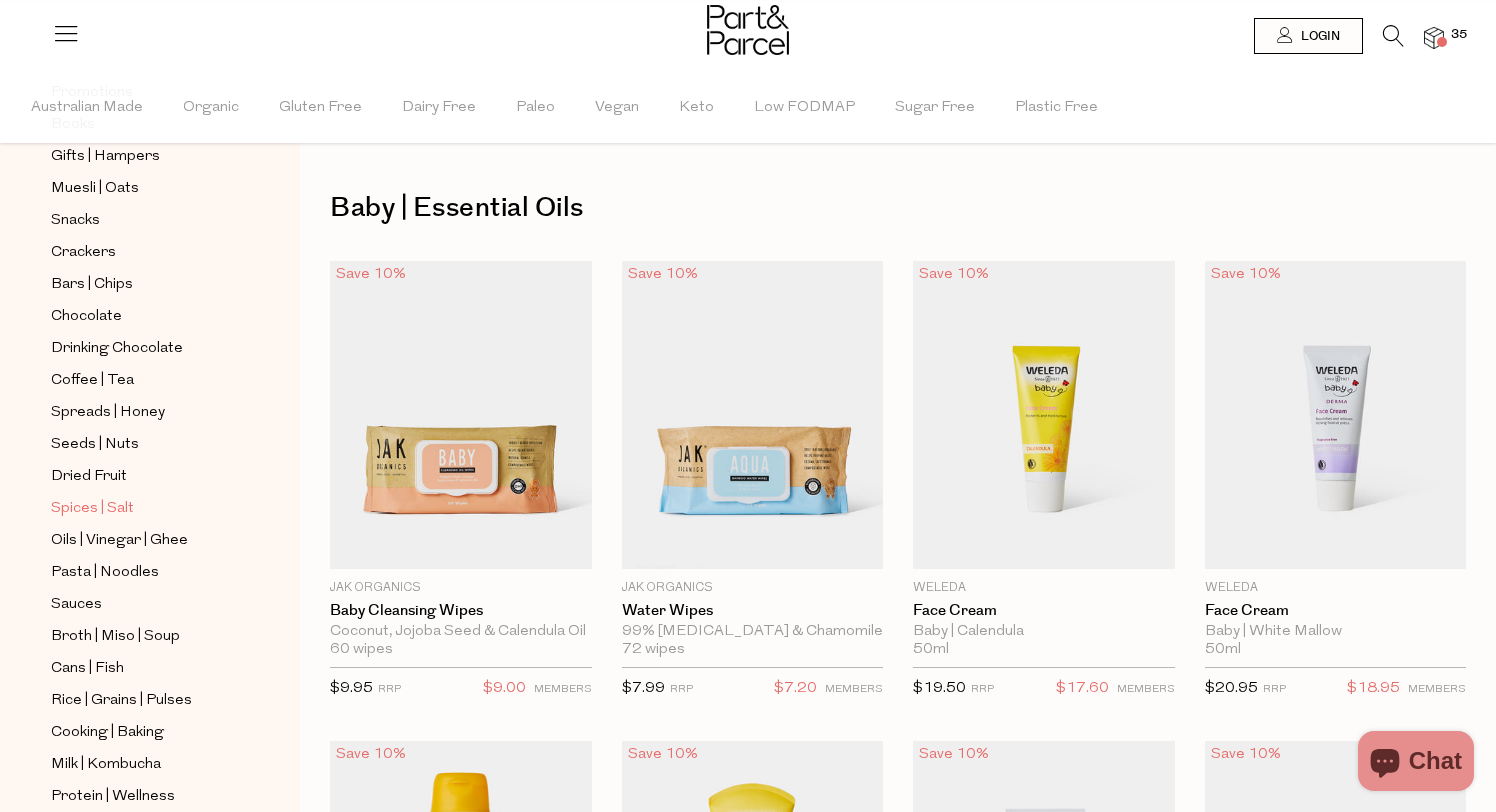 scroll, scrollTop: 243, scrollLeft: 0, axis: vertical 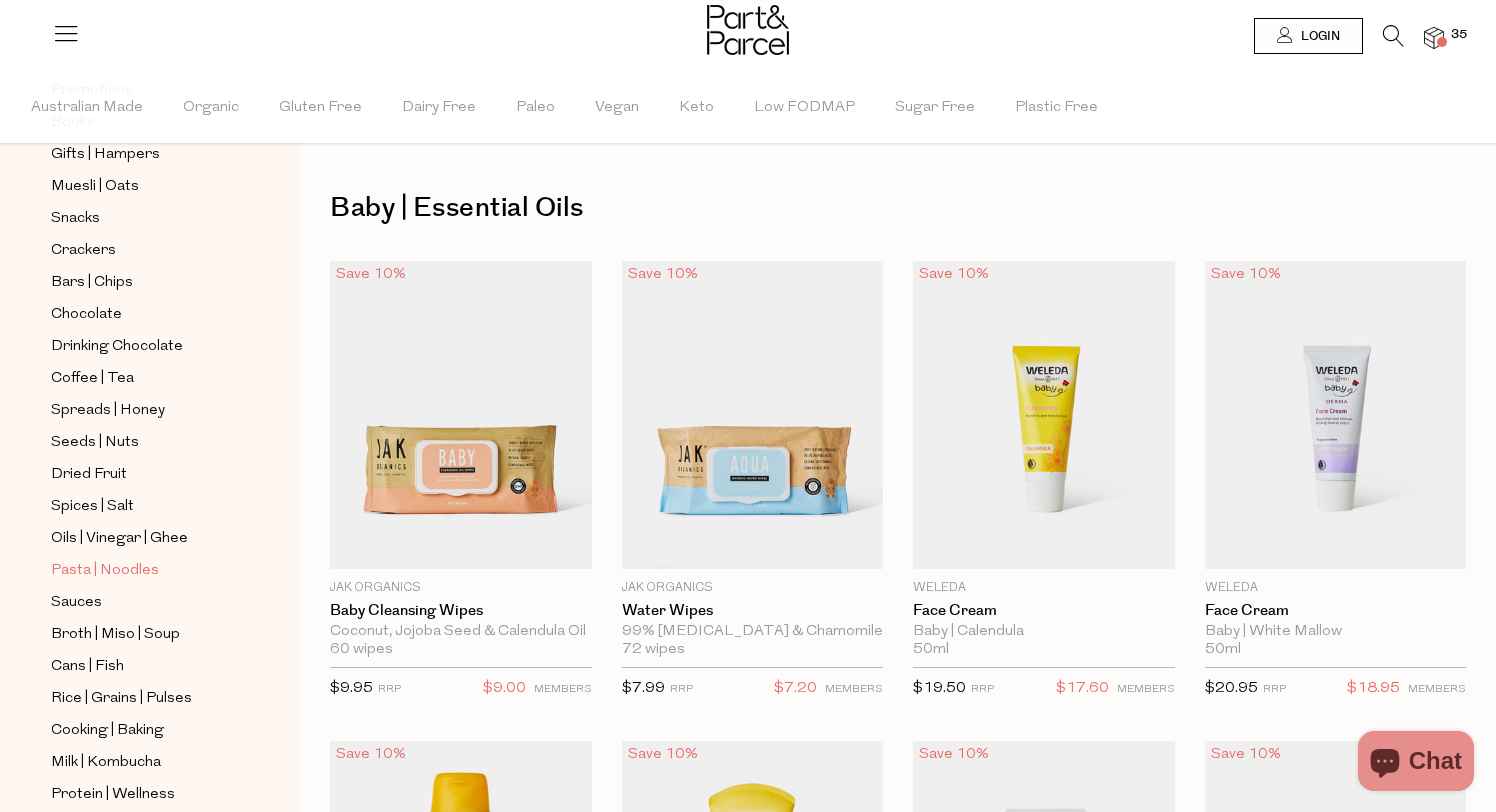 click on "Pasta | Noodles" at bounding box center (105, 571) 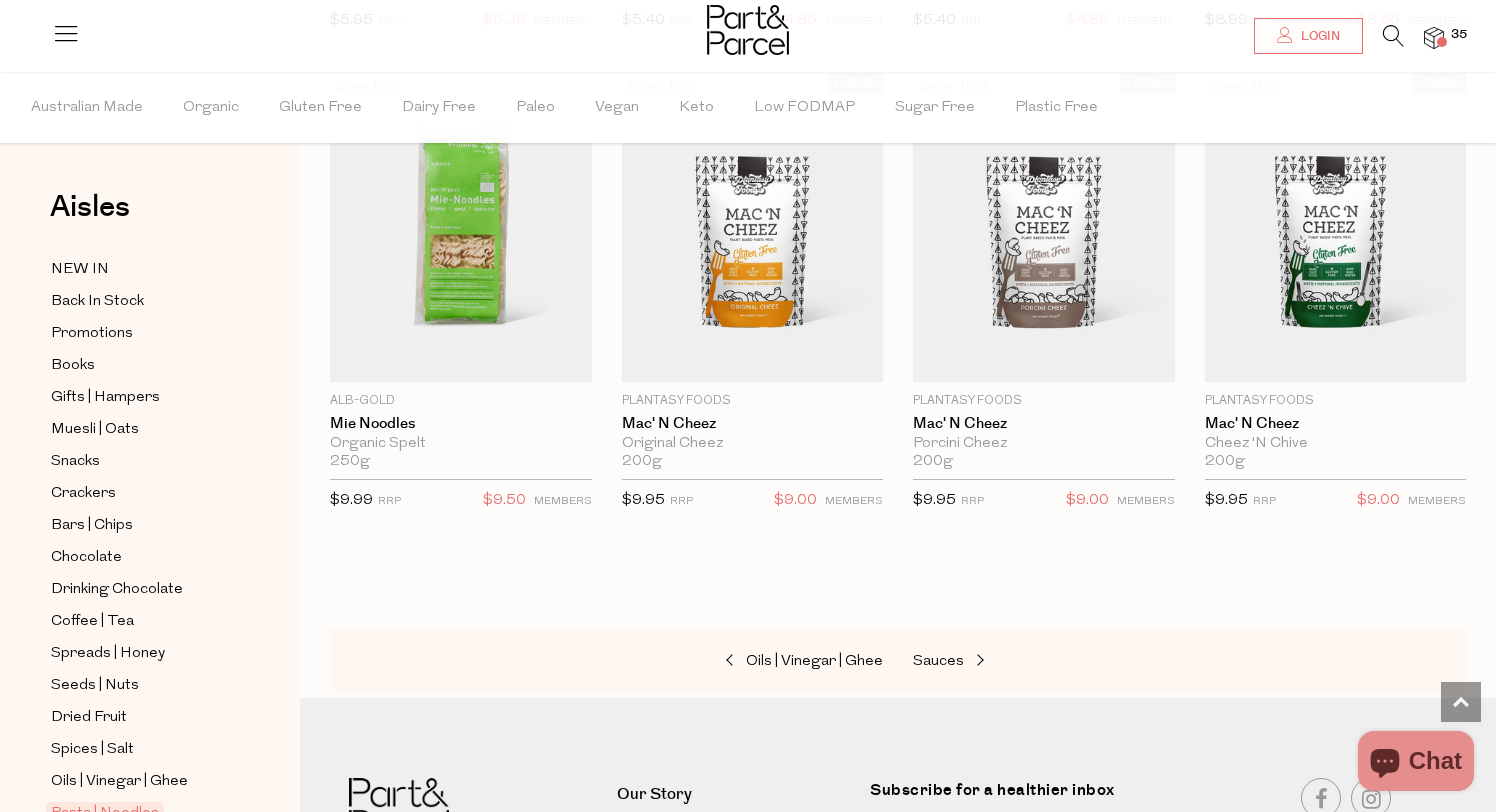 scroll, scrollTop: 6690, scrollLeft: 0, axis: vertical 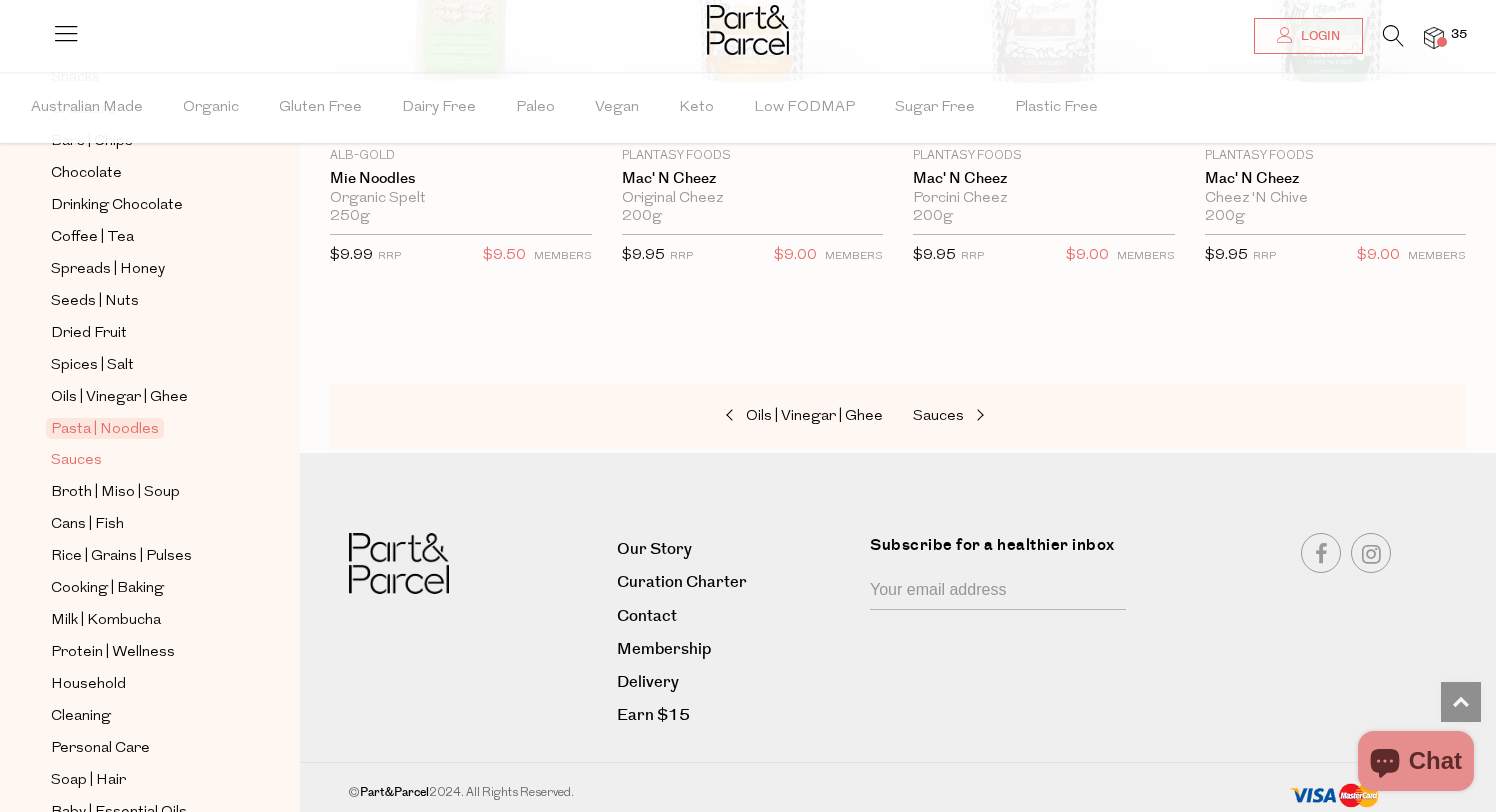 click on "Sauces" at bounding box center [76, 461] 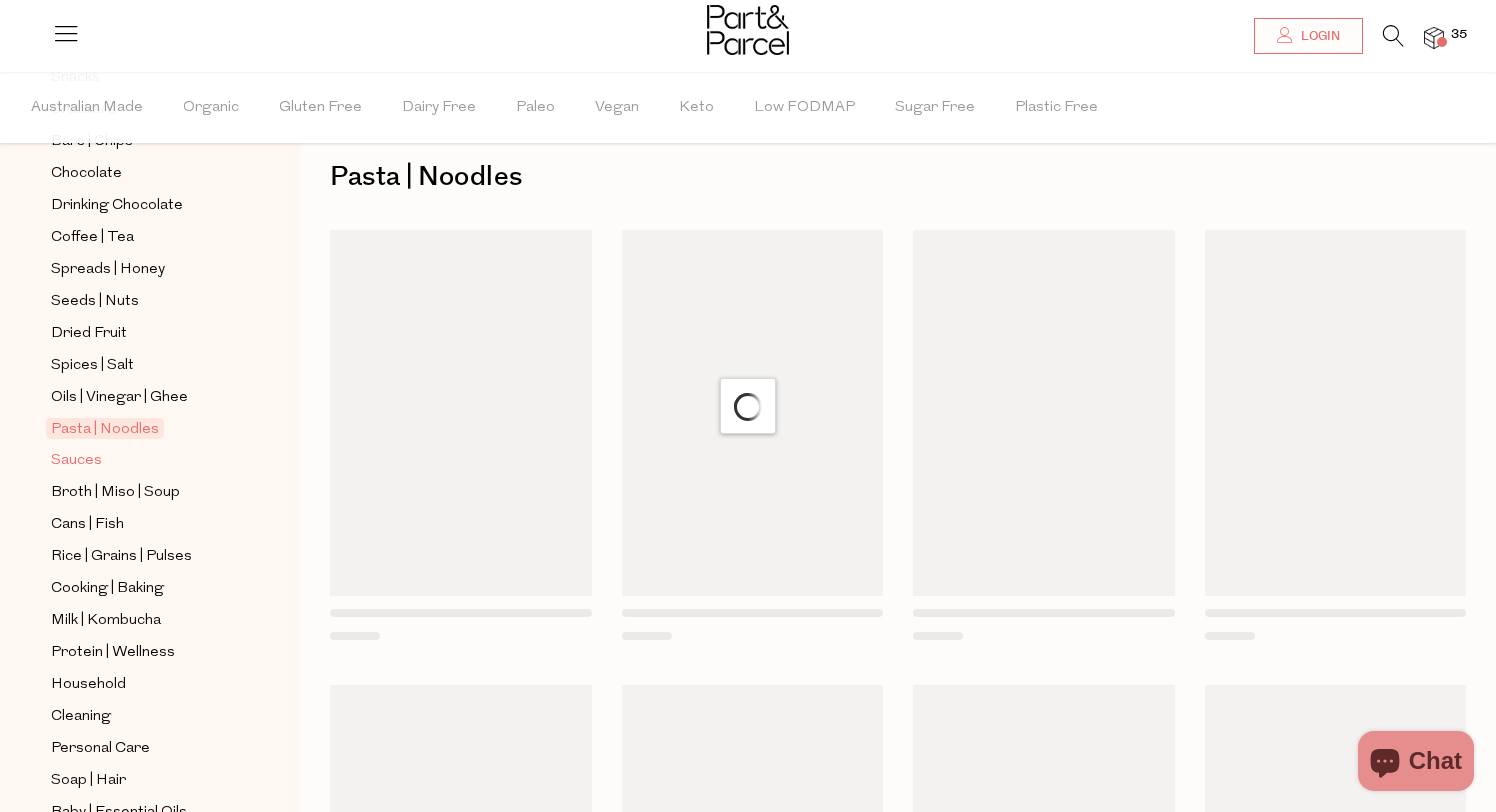 scroll, scrollTop: 0, scrollLeft: 0, axis: both 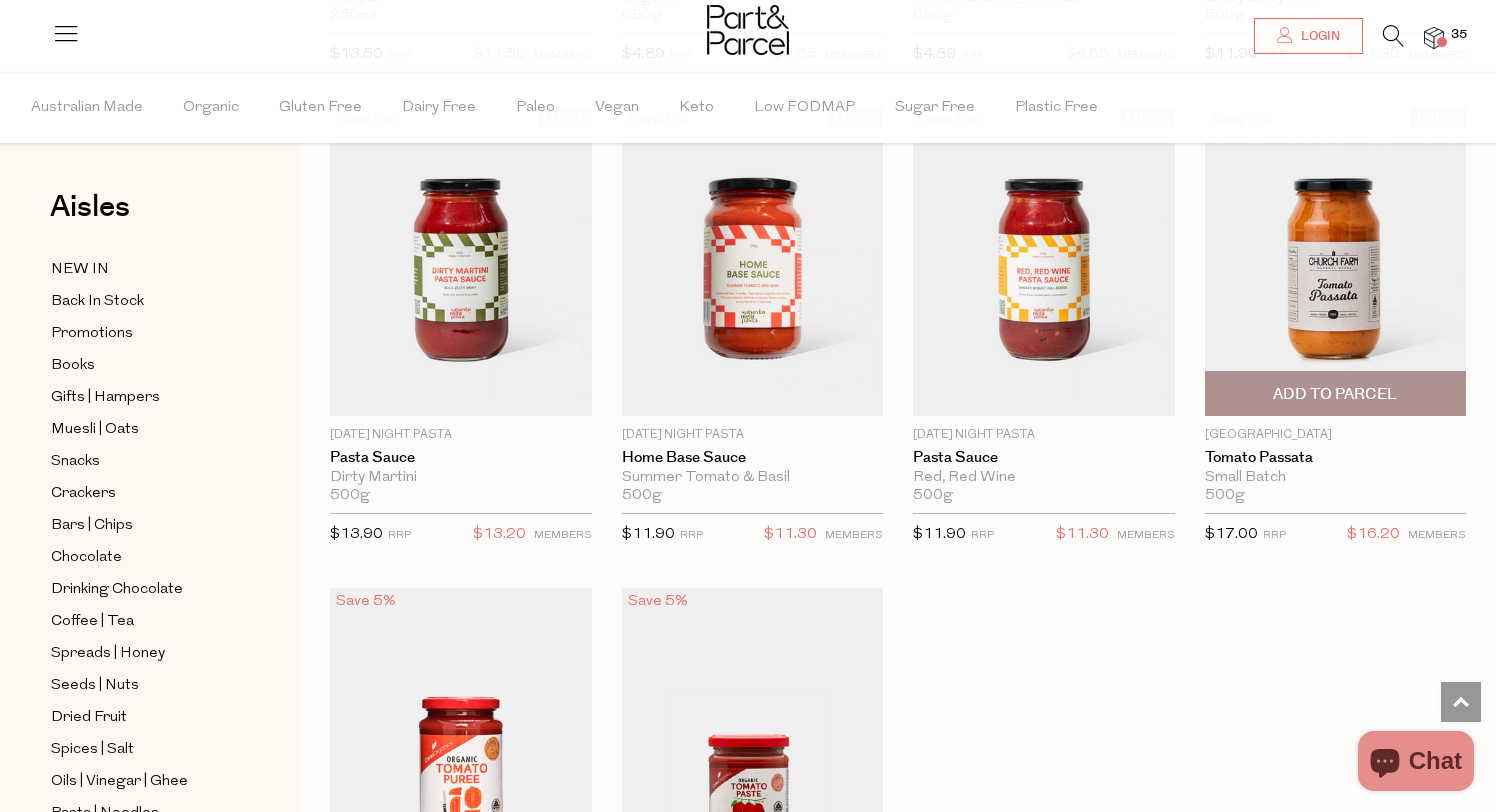click on "Add To Parcel" at bounding box center (1335, 394) 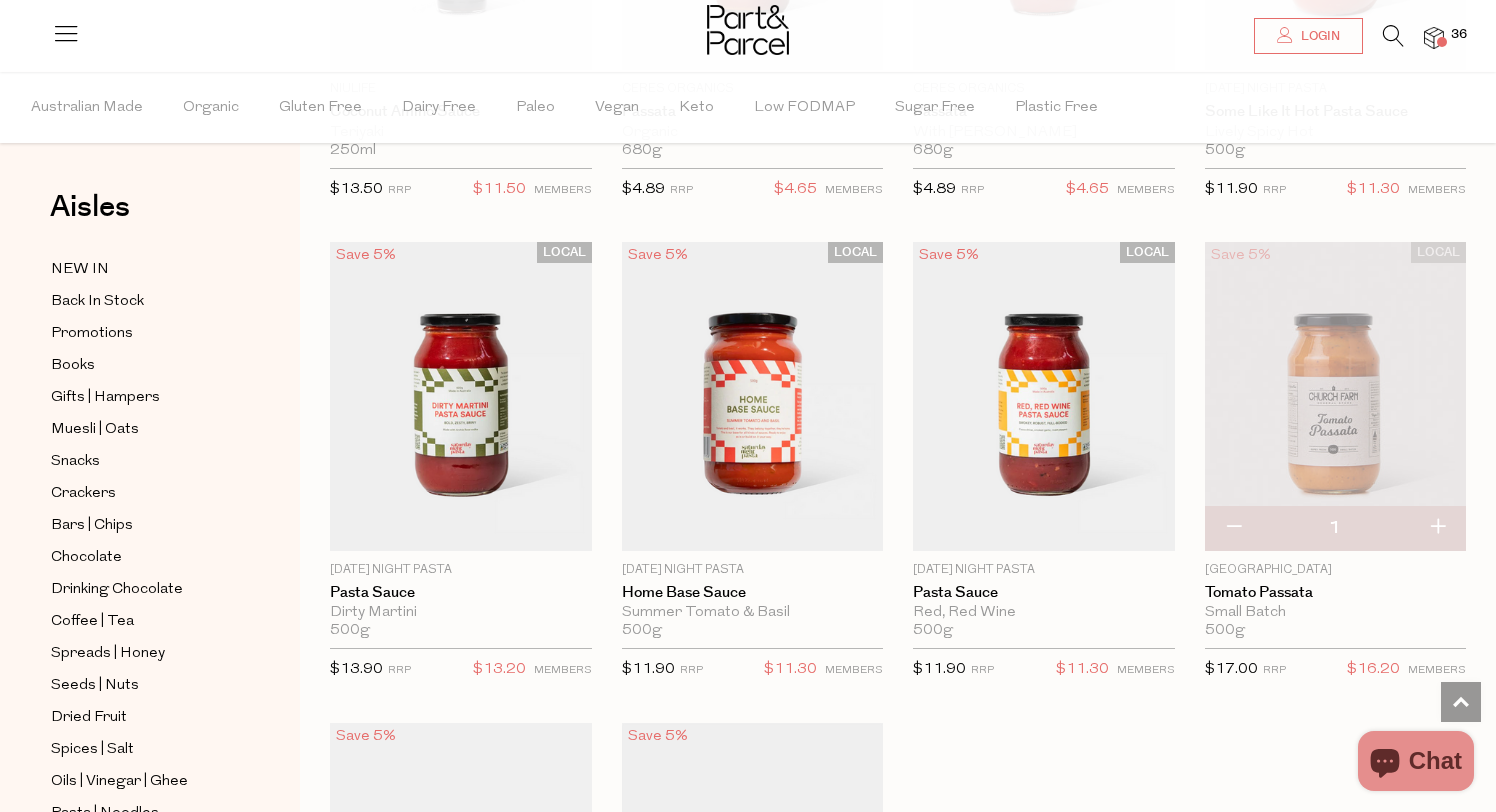 scroll, scrollTop: 7214, scrollLeft: 0, axis: vertical 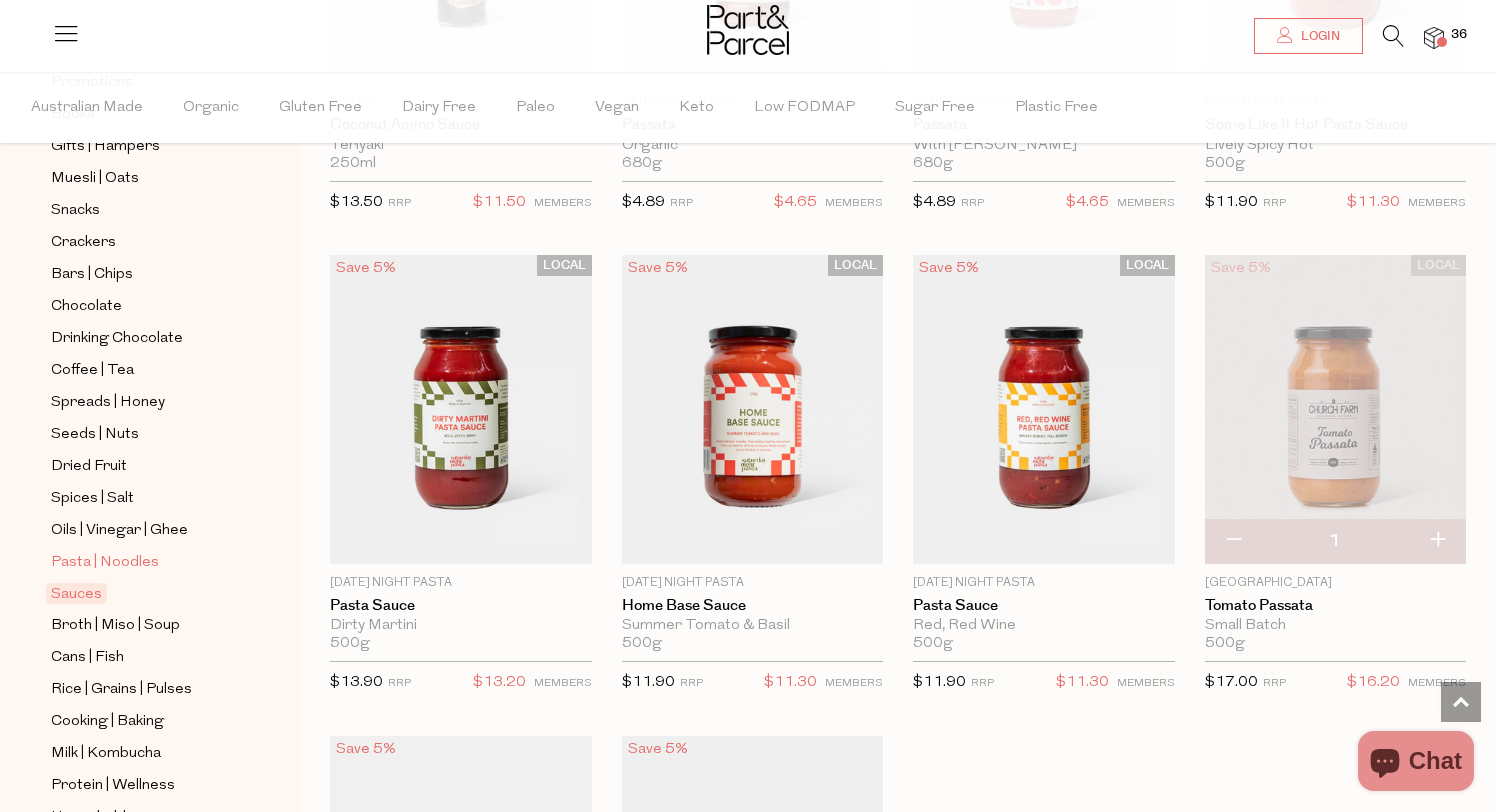 click on "Pasta | Noodles" at bounding box center (105, 563) 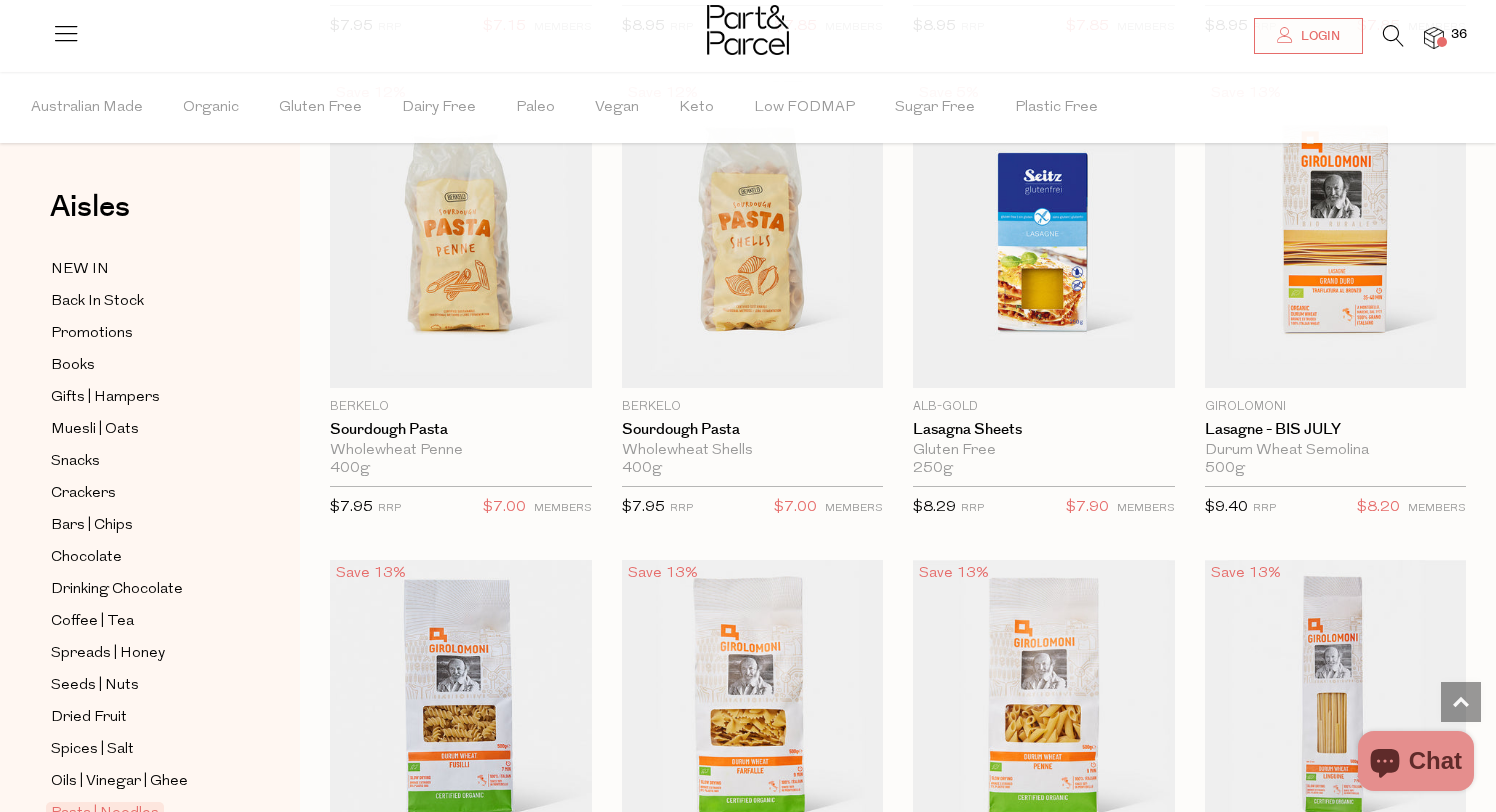 scroll, scrollTop: 2595, scrollLeft: 0, axis: vertical 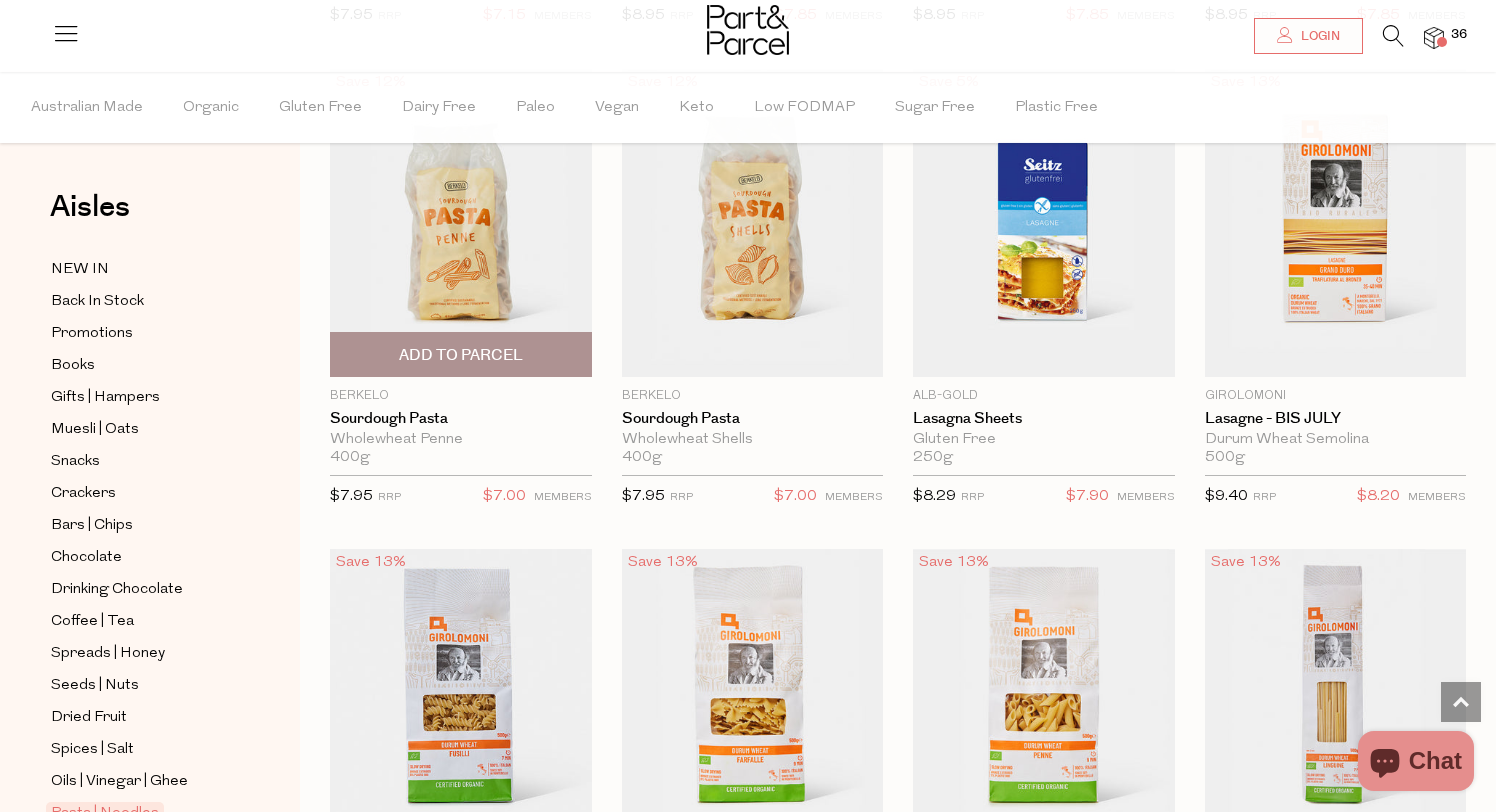 click on "Add To Parcel" at bounding box center [461, 355] 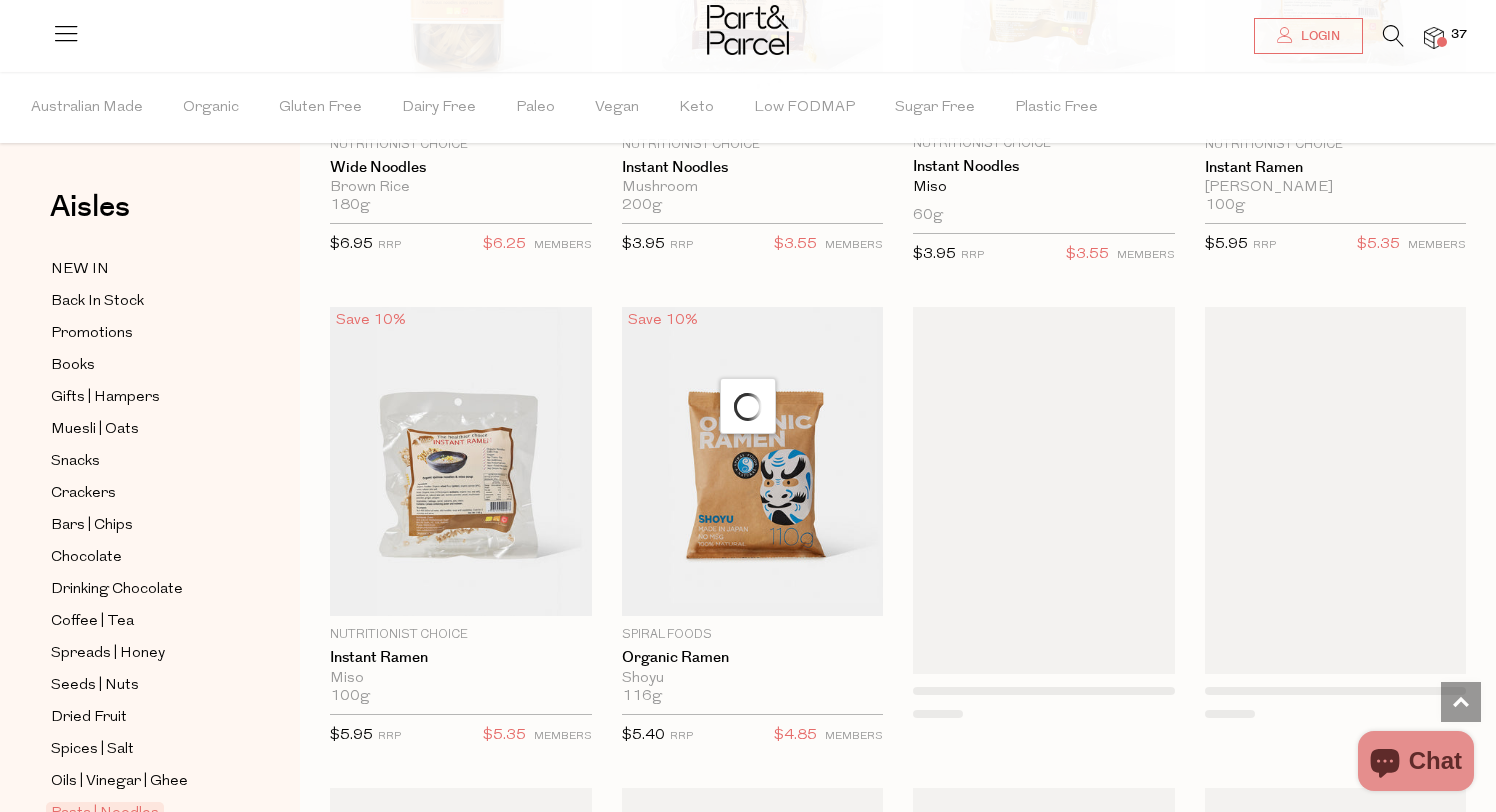 scroll, scrollTop: 5733, scrollLeft: 0, axis: vertical 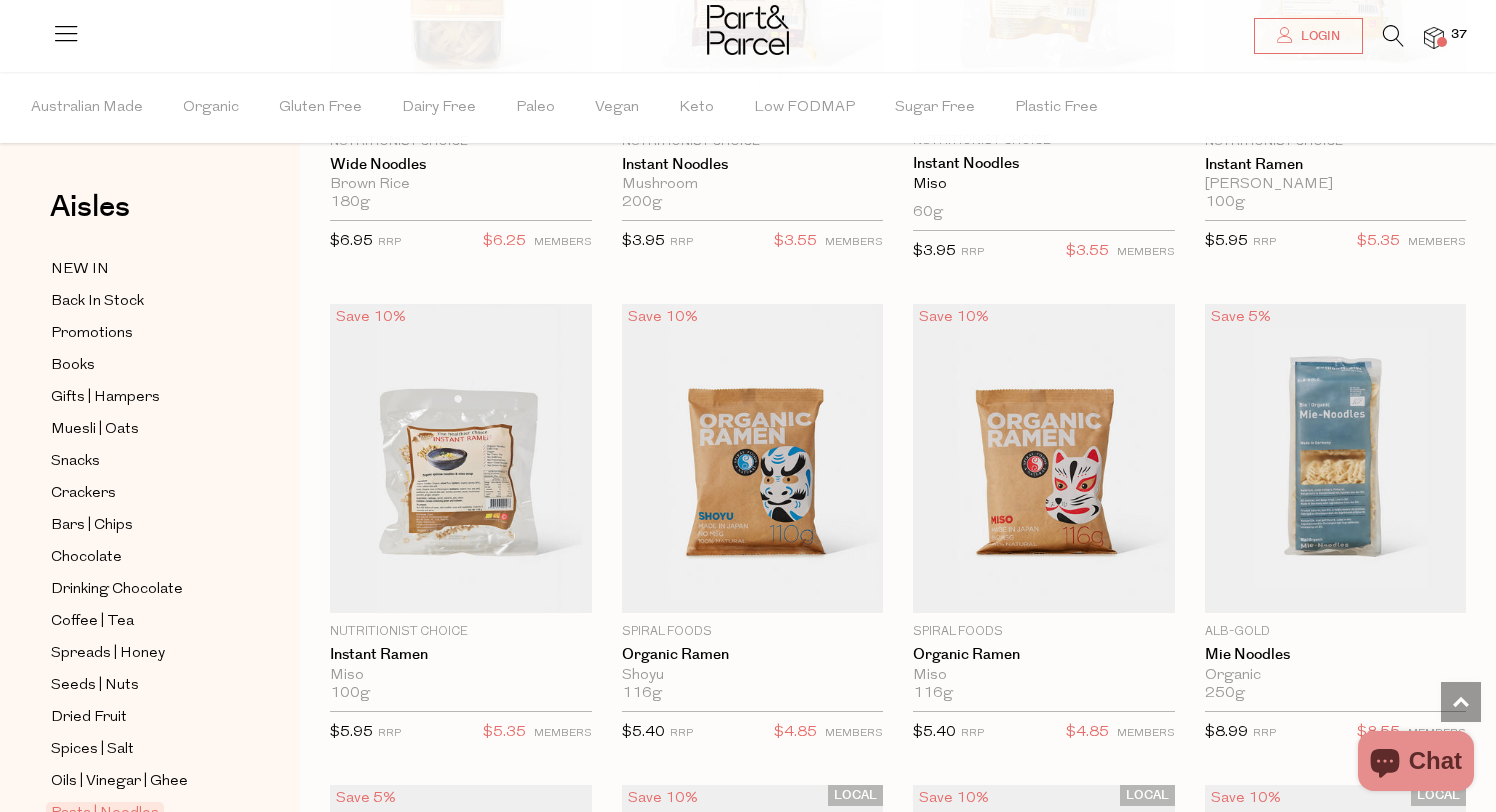 click at bounding box center (1434, 38) 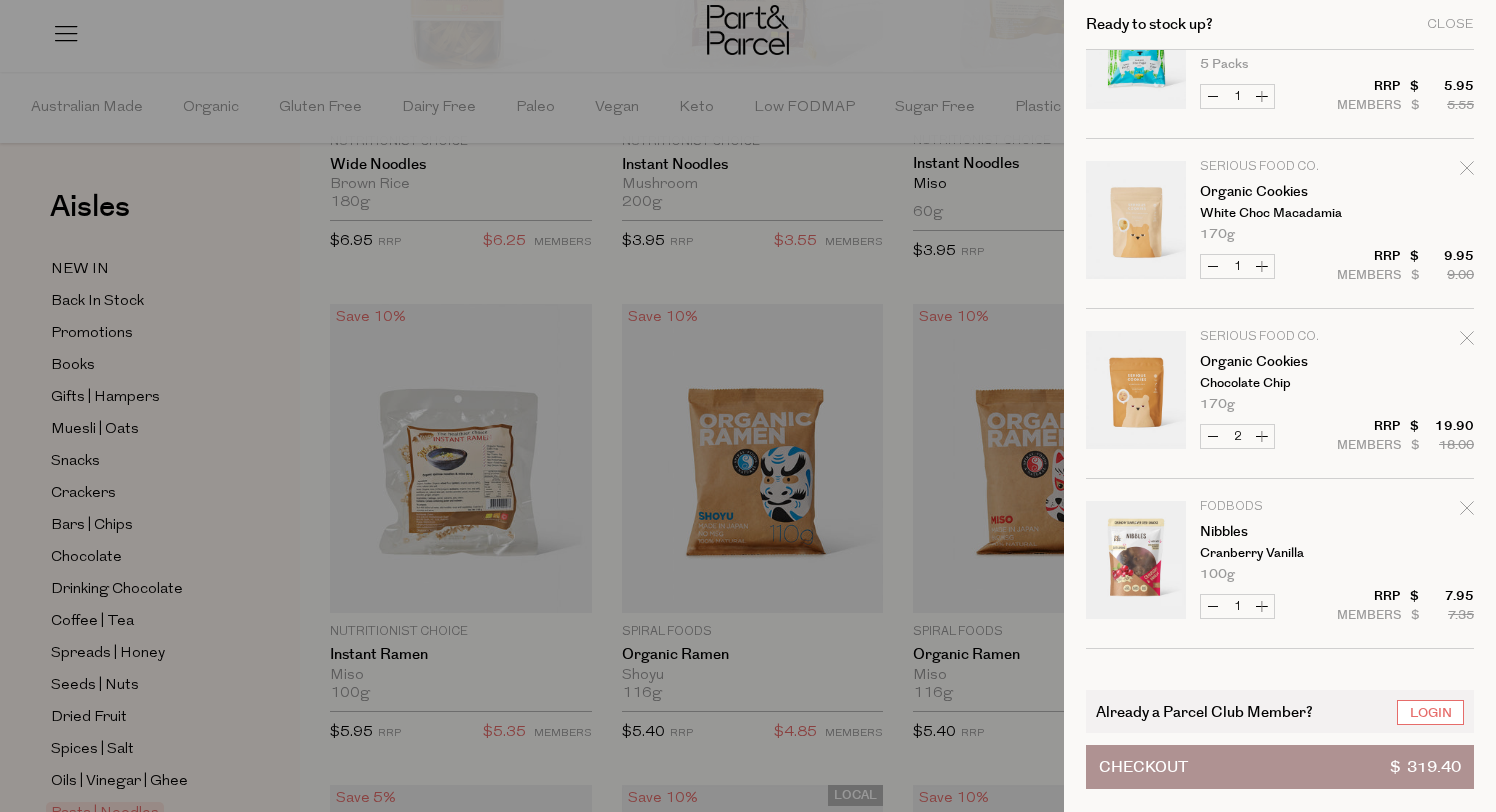 scroll, scrollTop: 3807, scrollLeft: 0, axis: vertical 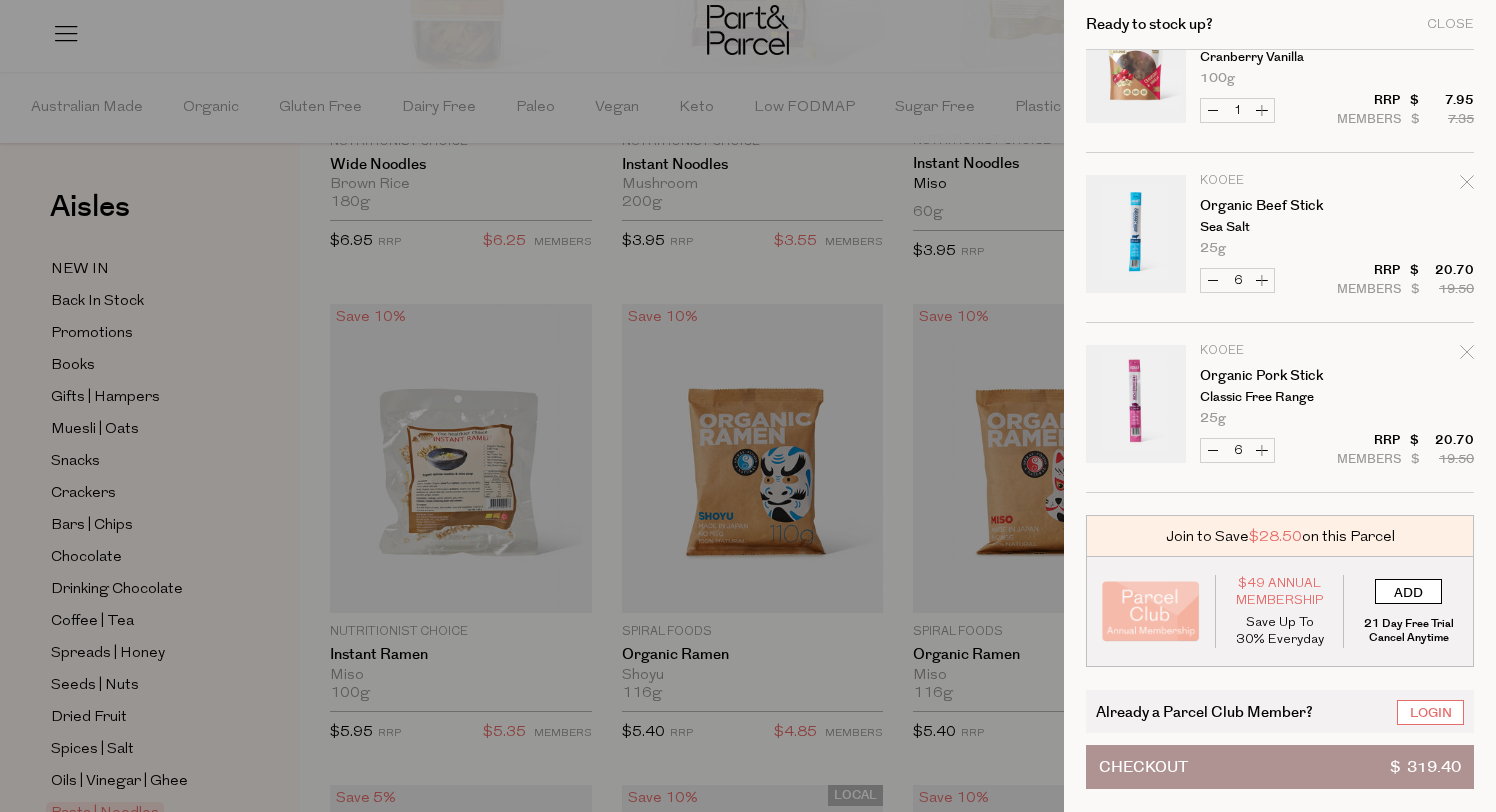 click on "ADD" at bounding box center [1408, 591] 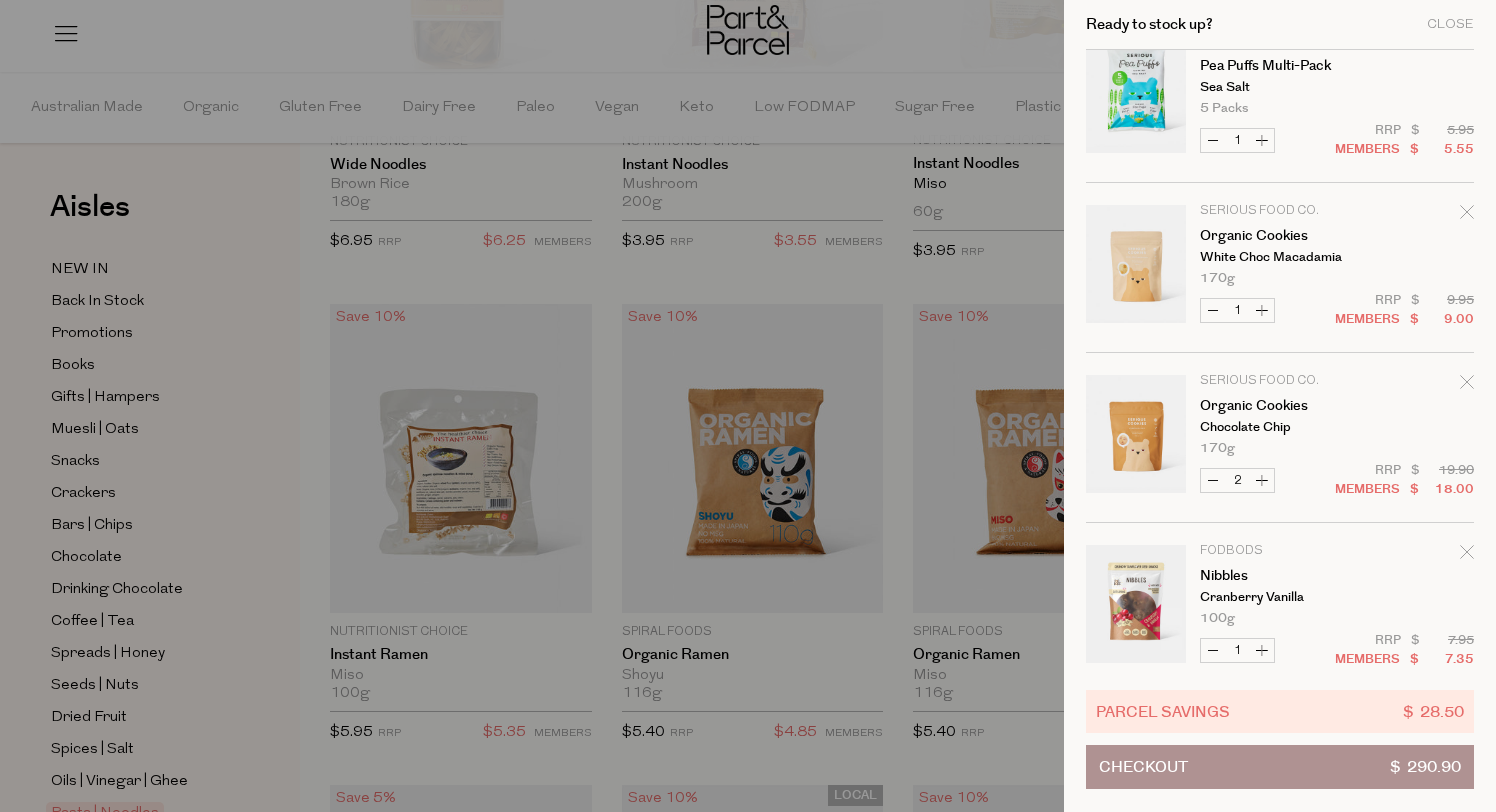 scroll, scrollTop: 3796, scrollLeft: 0, axis: vertical 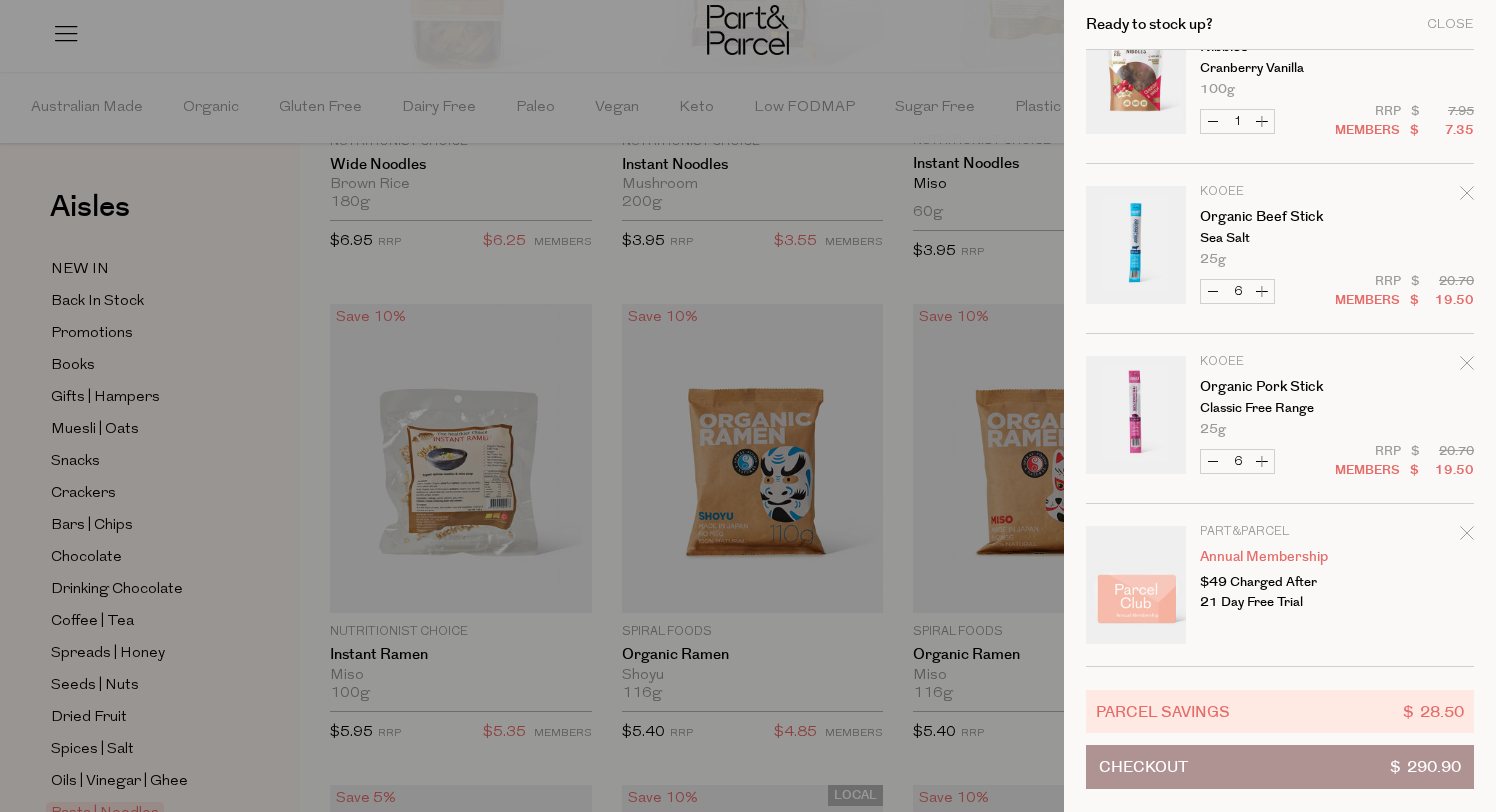 click on "Checkout $ 290.90" at bounding box center (1280, 767) 